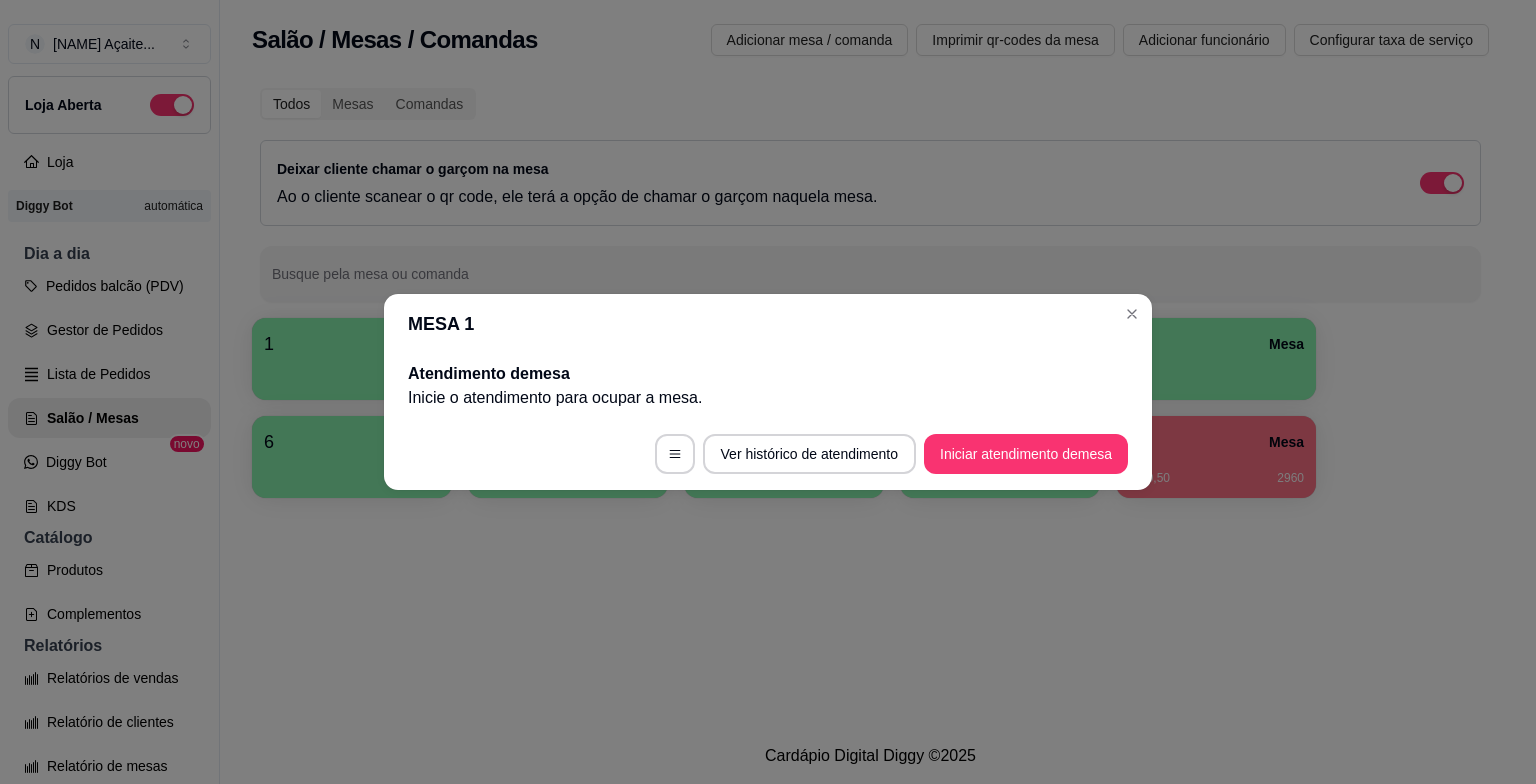 scroll, scrollTop: 0, scrollLeft: 0, axis: both 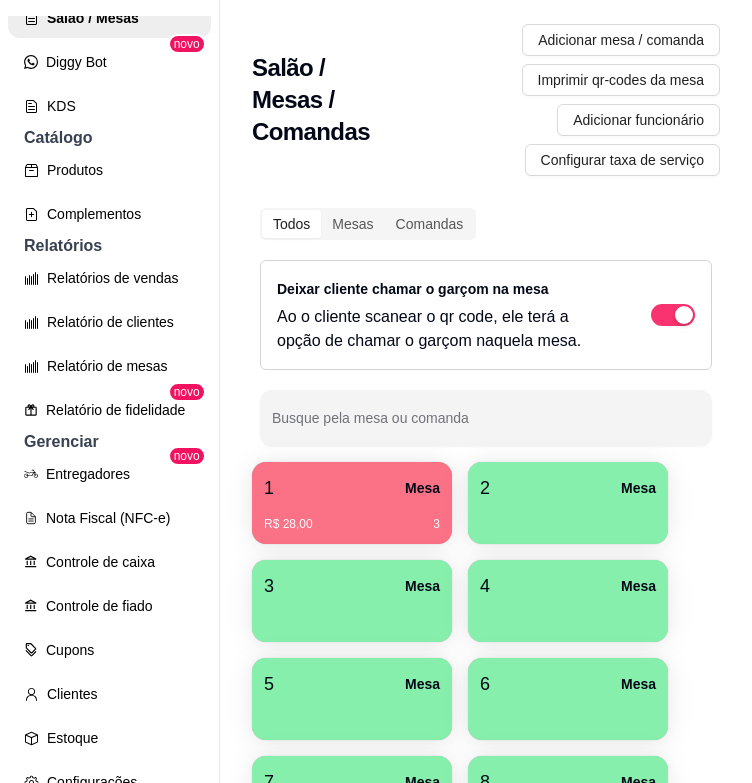click on "2 Mesa" at bounding box center (568, 488) 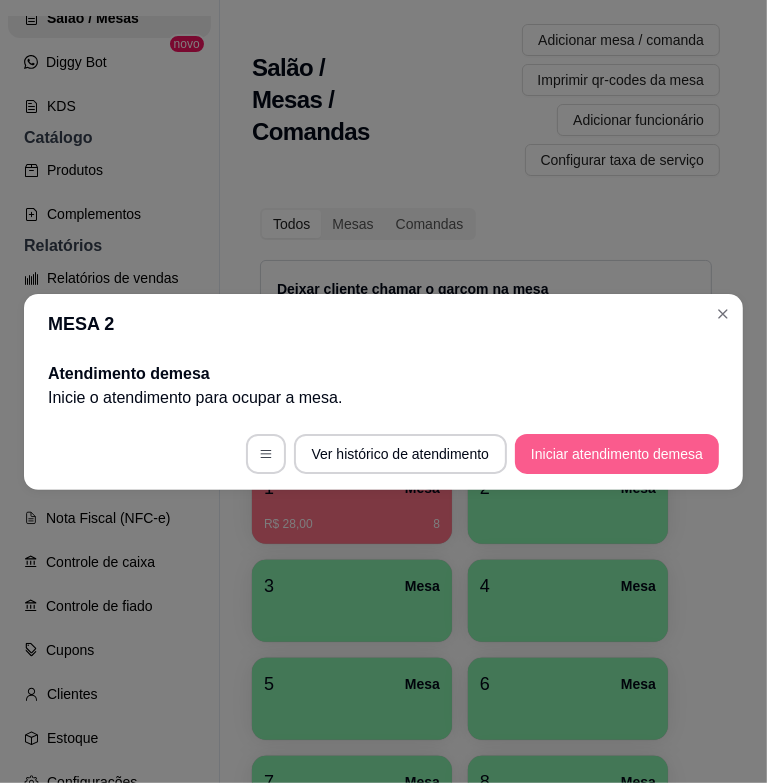 click on "Iniciar atendimento de  mesa" at bounding box center [617, 454] 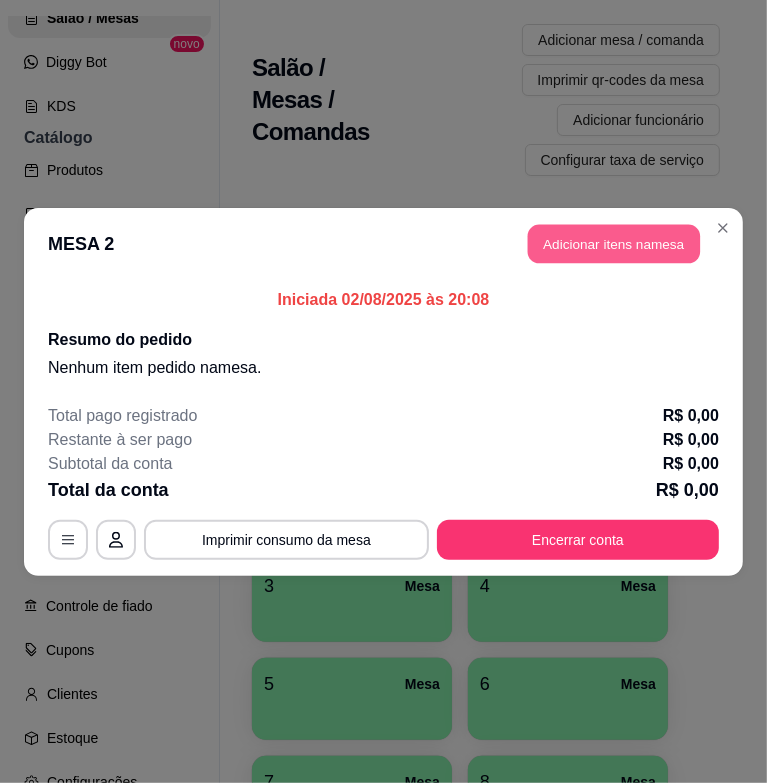 click on "Adicionar itens na  mesa" at bounding box center [614, 243] 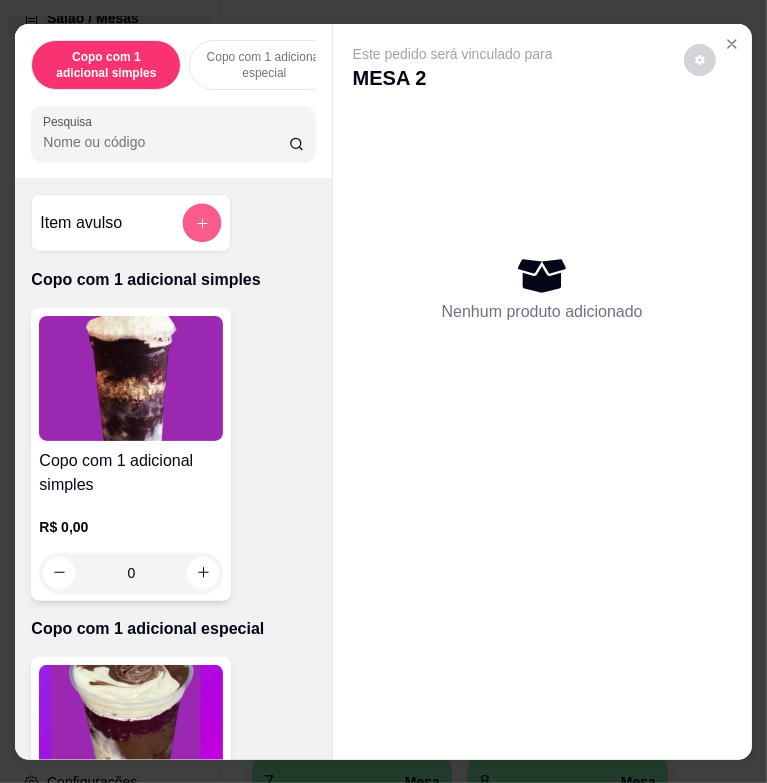 click at bounding box center (202, 222) 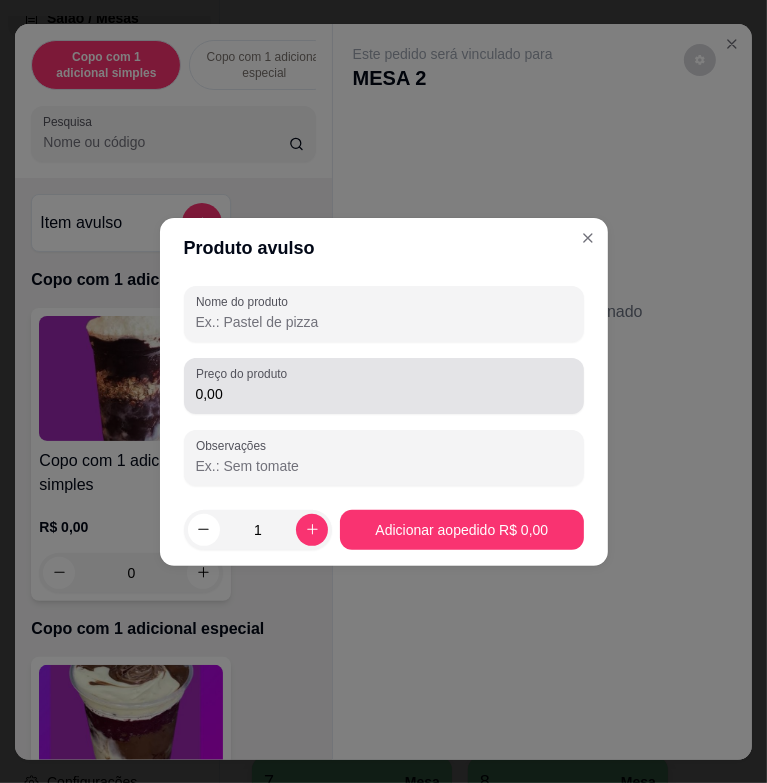 click on "0,00" at bounding box center (384, 394) 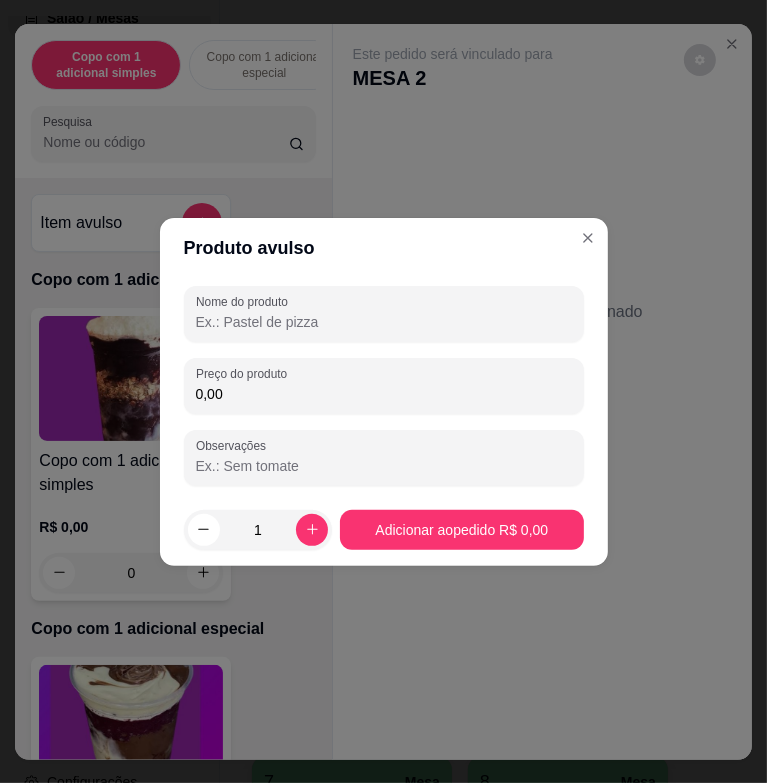 click on "Nome do produto" at bounding box center (384, 322) 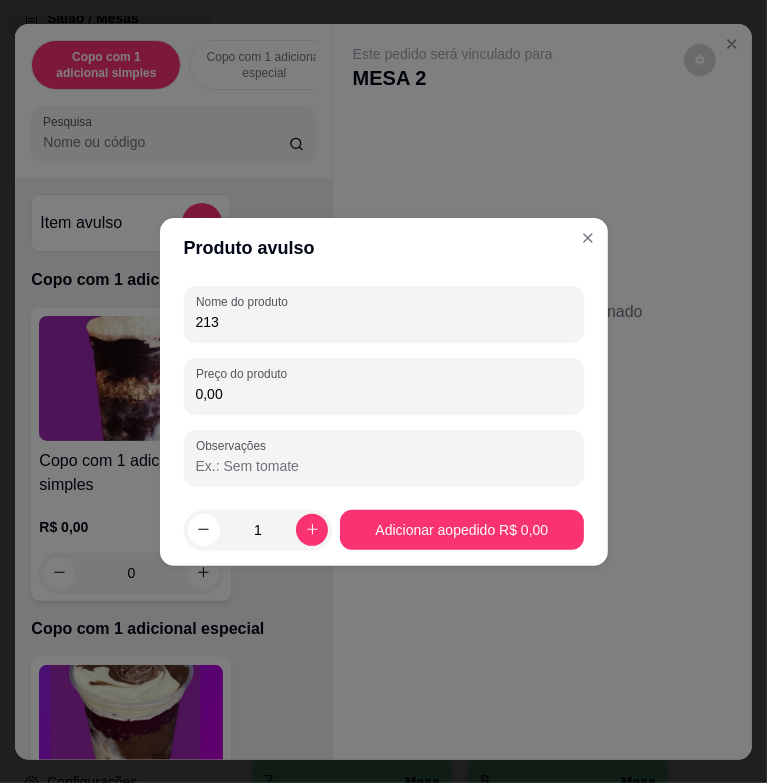 type on "2136" 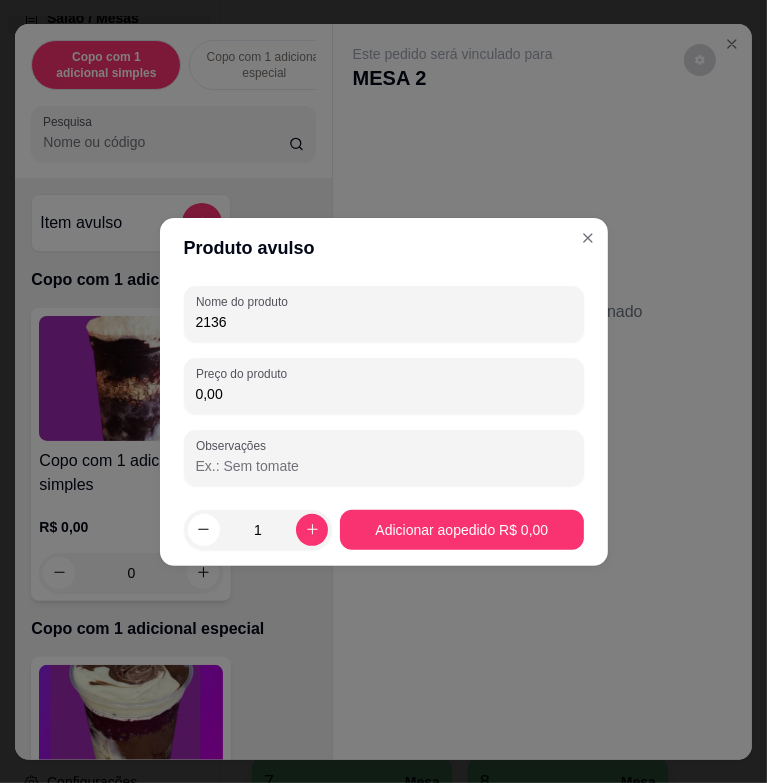 drag, startPoint x: 398, startPoint y: 321, endPoint x: 268, endPoint y: 315, distance: 130.13838 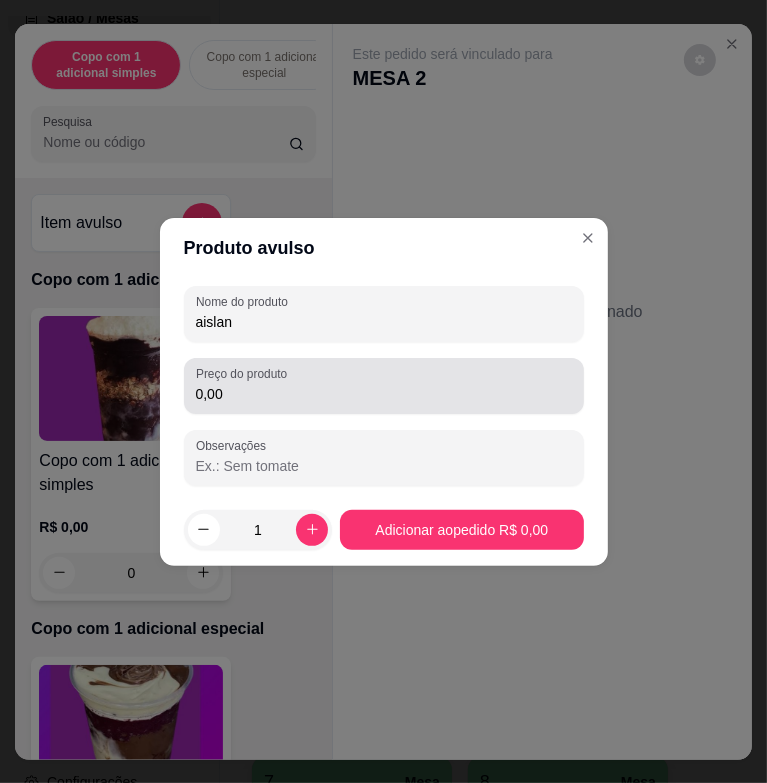 type on "aislan" 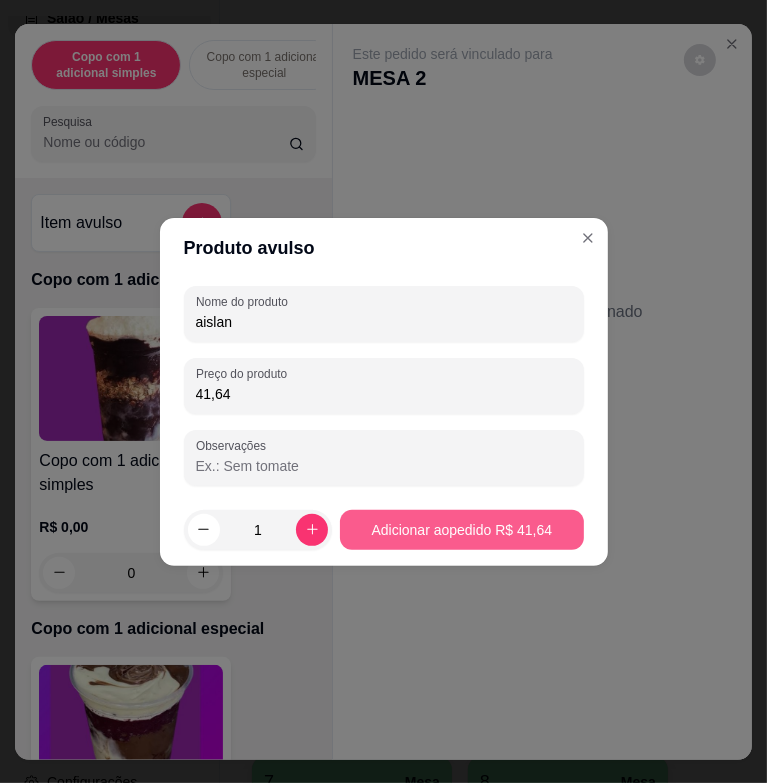 type on "41,64" 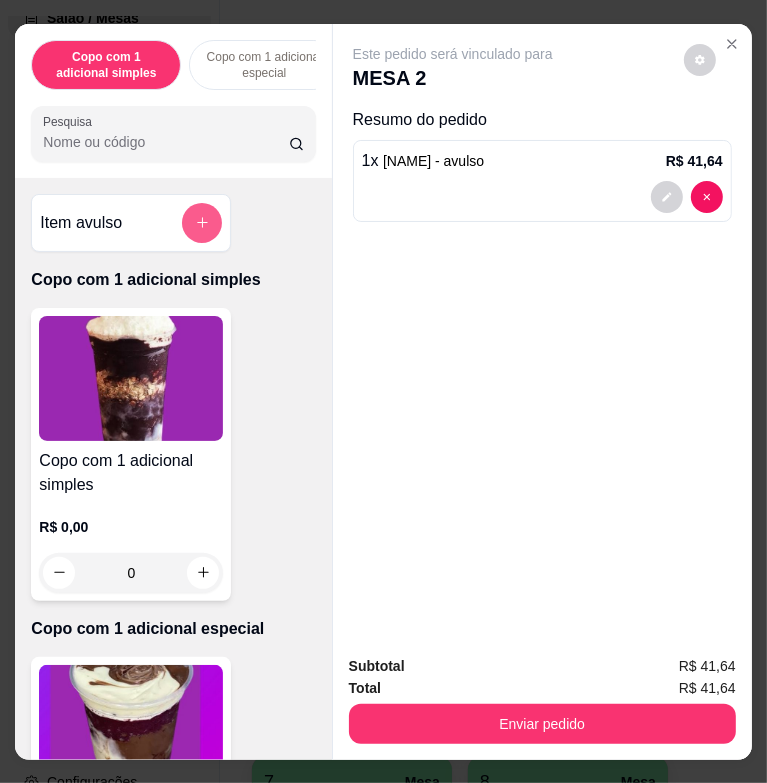 click at bounding box center [202, 223] 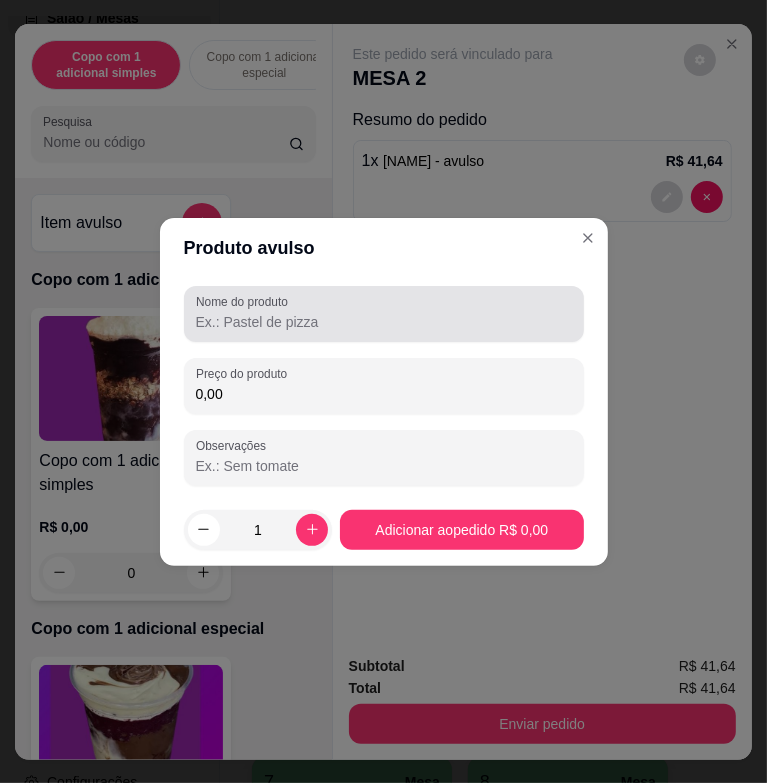 click on "Nome do produto" at bounding box center (384, 322) 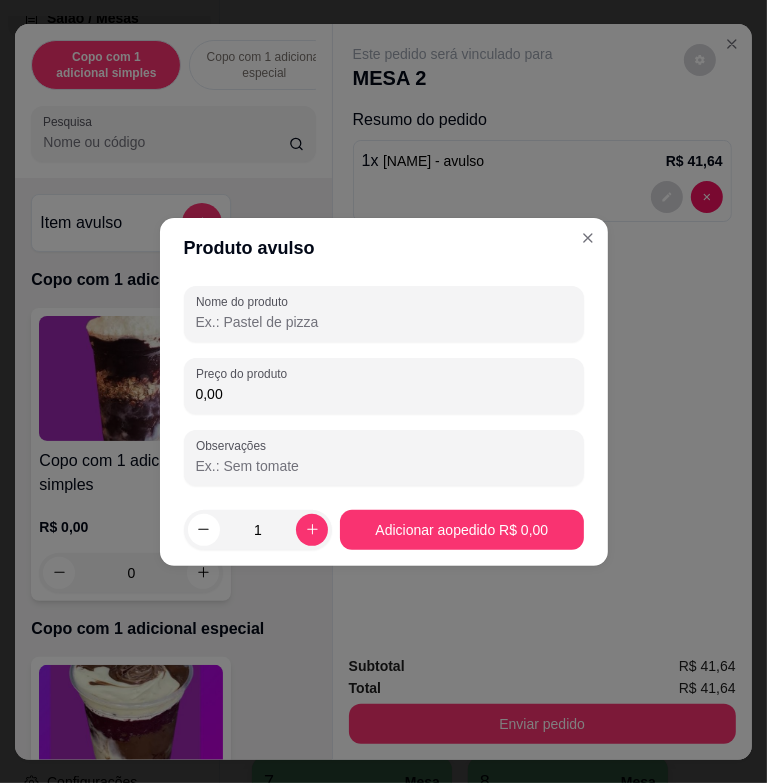 click on "Nome do produto" at bounding box center (384, 314) 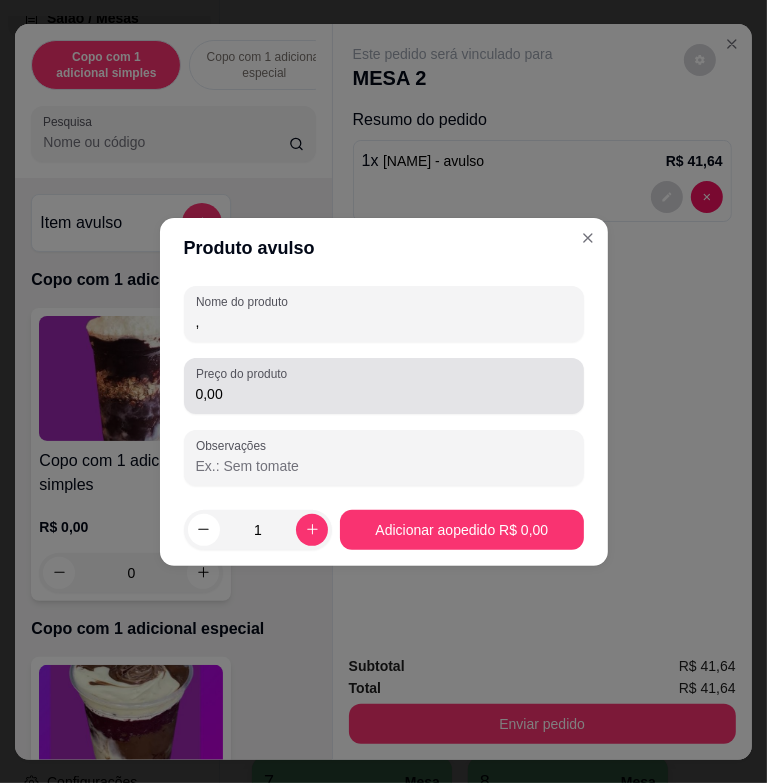 type on "," 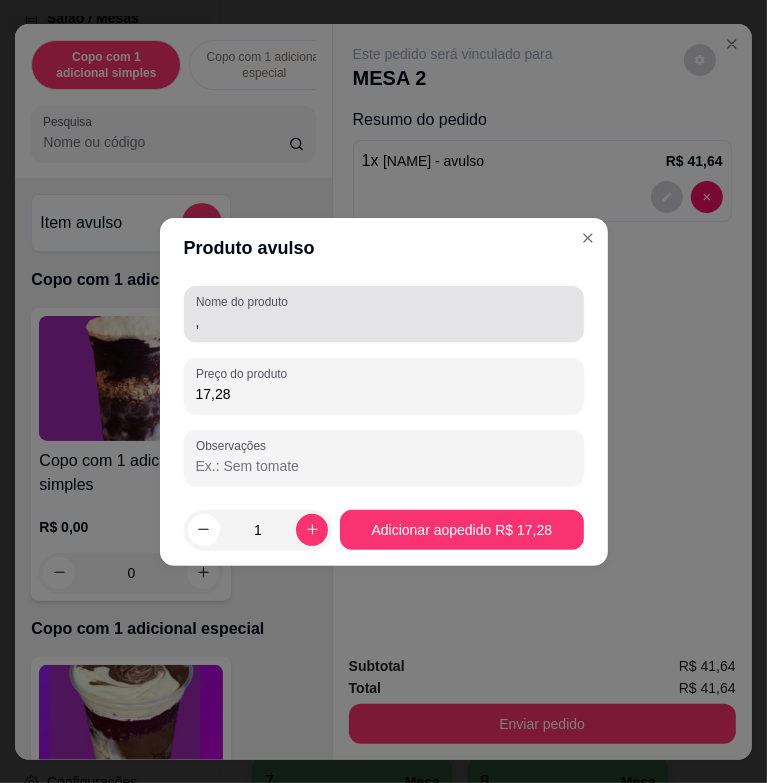 type on "17,28" 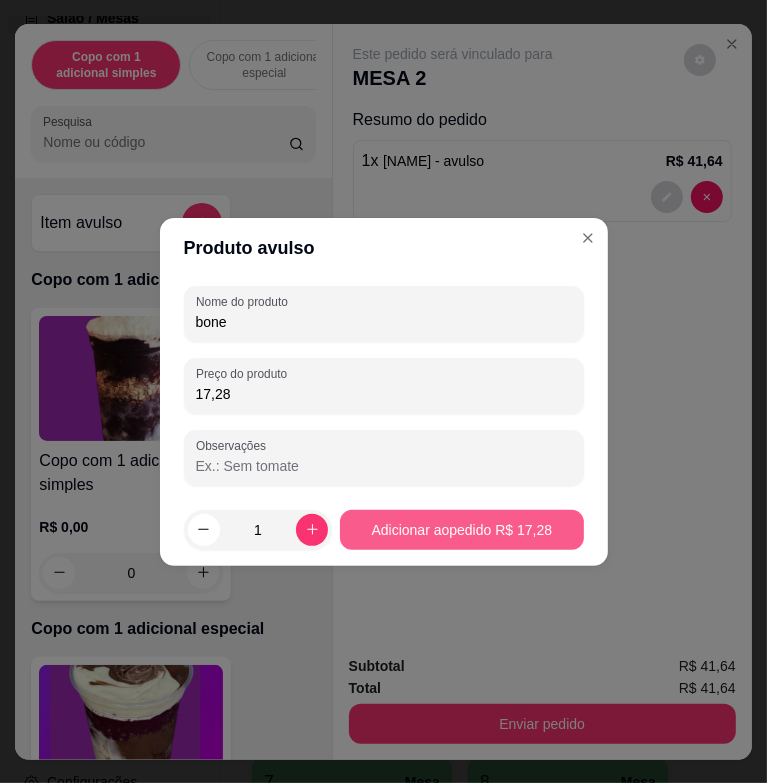 type on "bone" 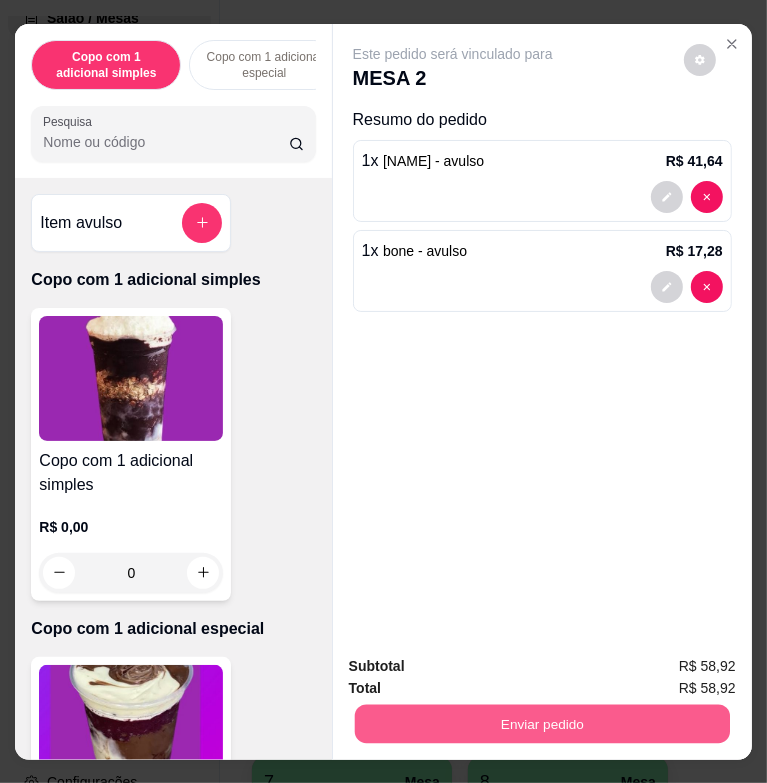 click on "Enviar pedido" at bounding box center [541, 723] 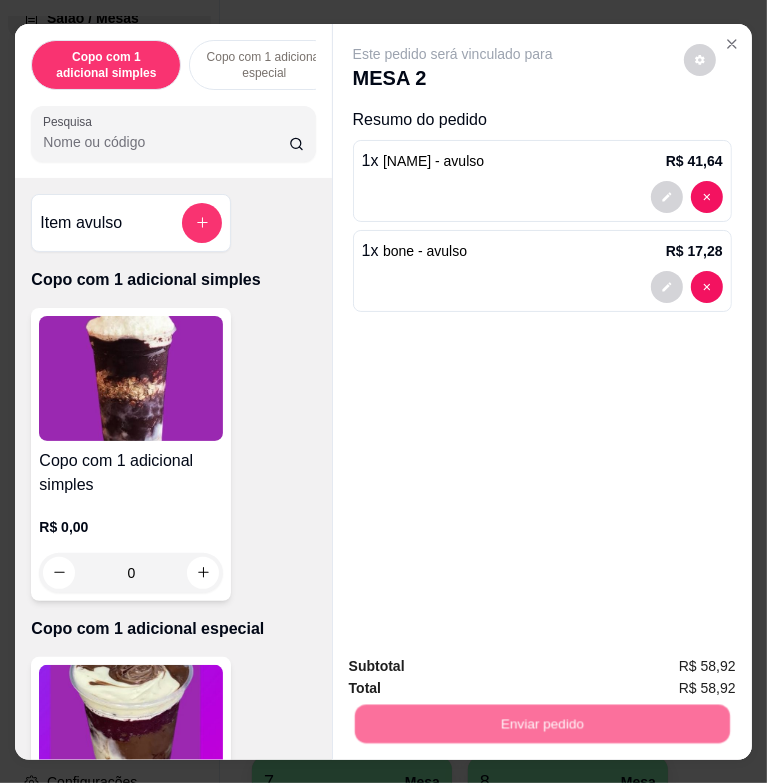 click on "Não registrar e enviar pedido" at bounding box center [473, 666] 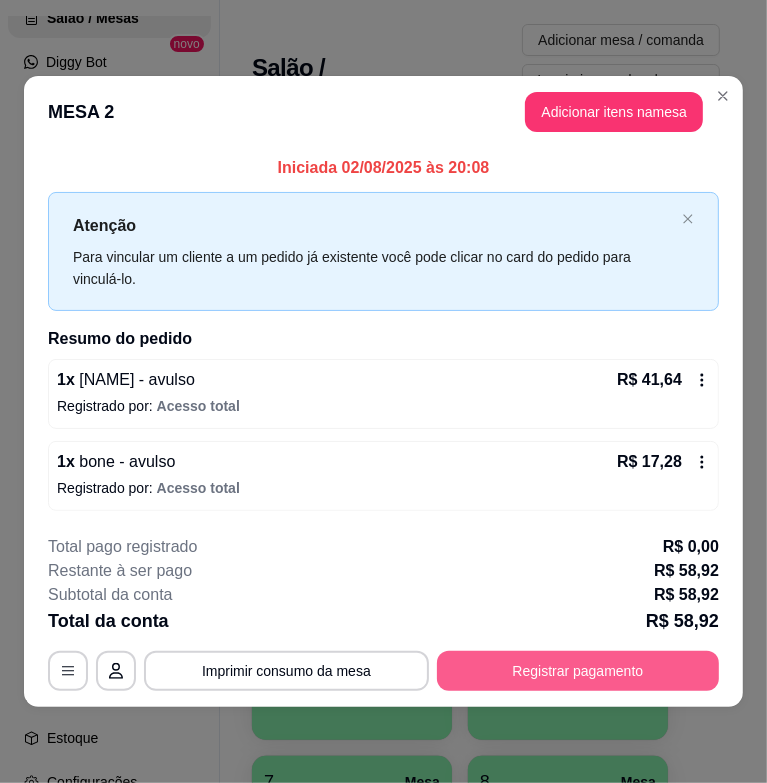 click on "Registrar pagamento" at bounding box center [578, 671] 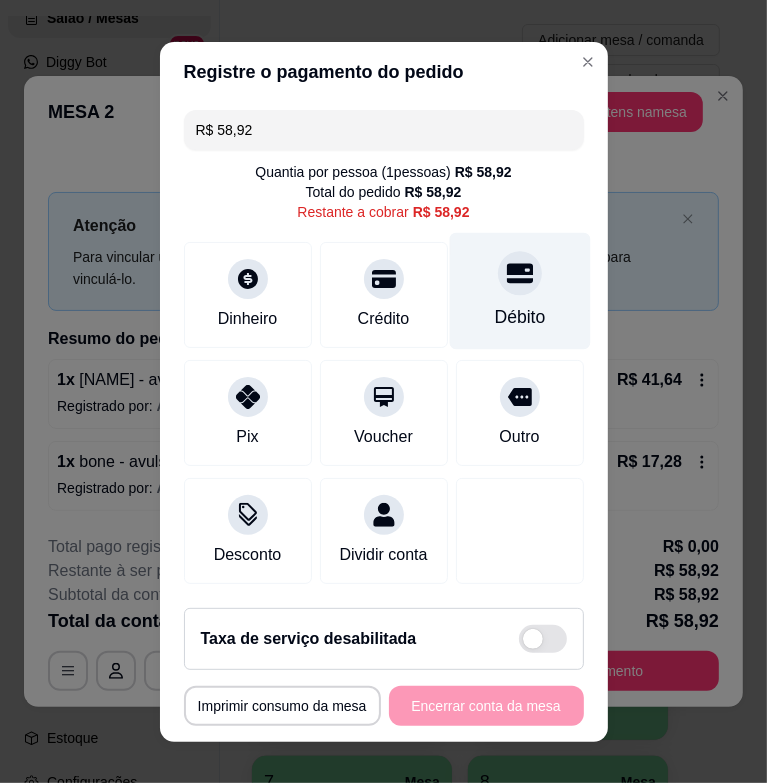 click at bounding box center [520, 273] 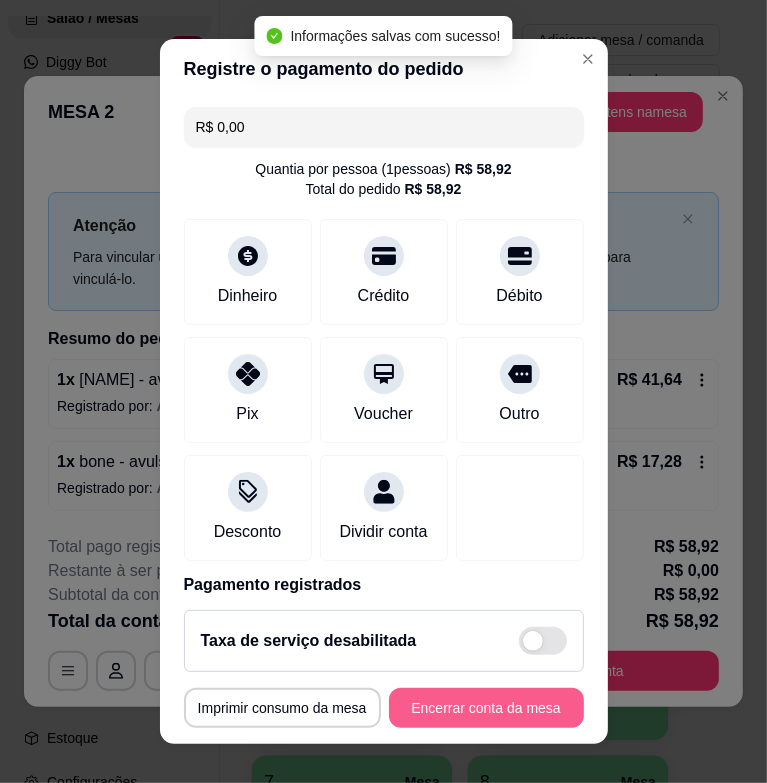 type on "R$ 0,00" 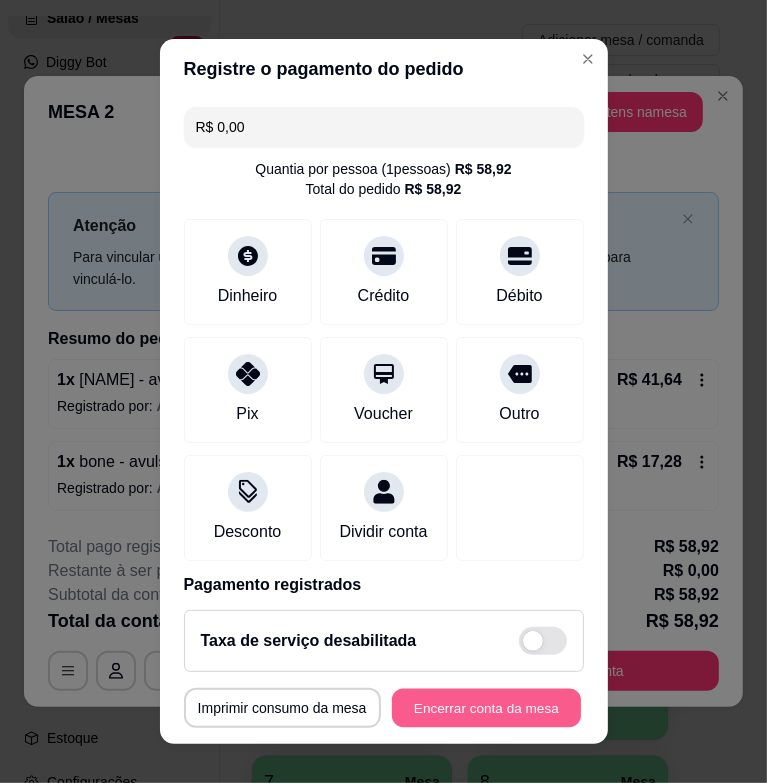 click on "Encerrar conta da mesa" at bounding box center (486, 707) 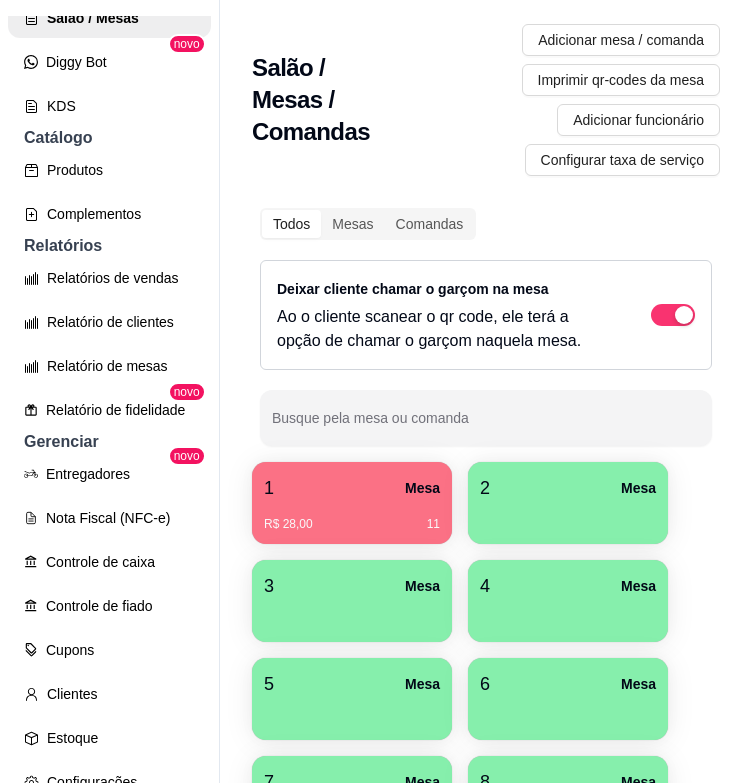 click on "2 Mesa" at bounding box center [568, 488] 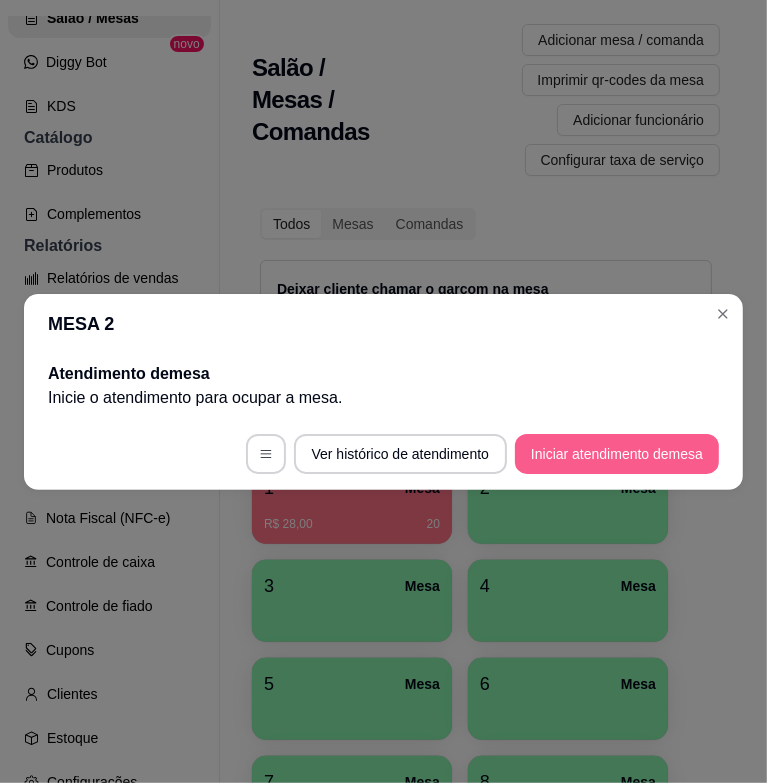 click on "Iniciar atendimento de  mesa" at bounding box center (617, 454) 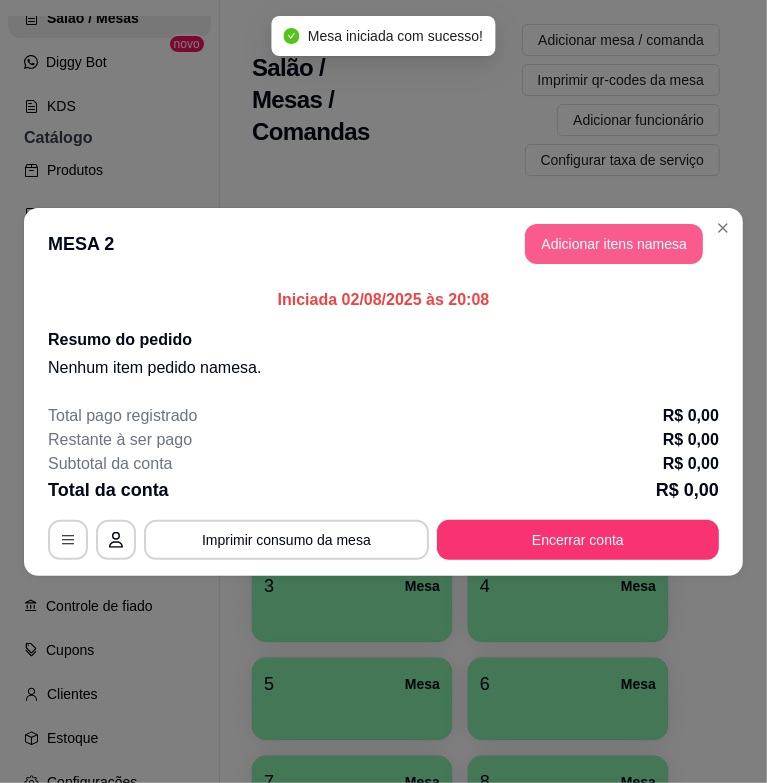 click on "Adicionar itens na  mesa" at bounding box center [614, 244] 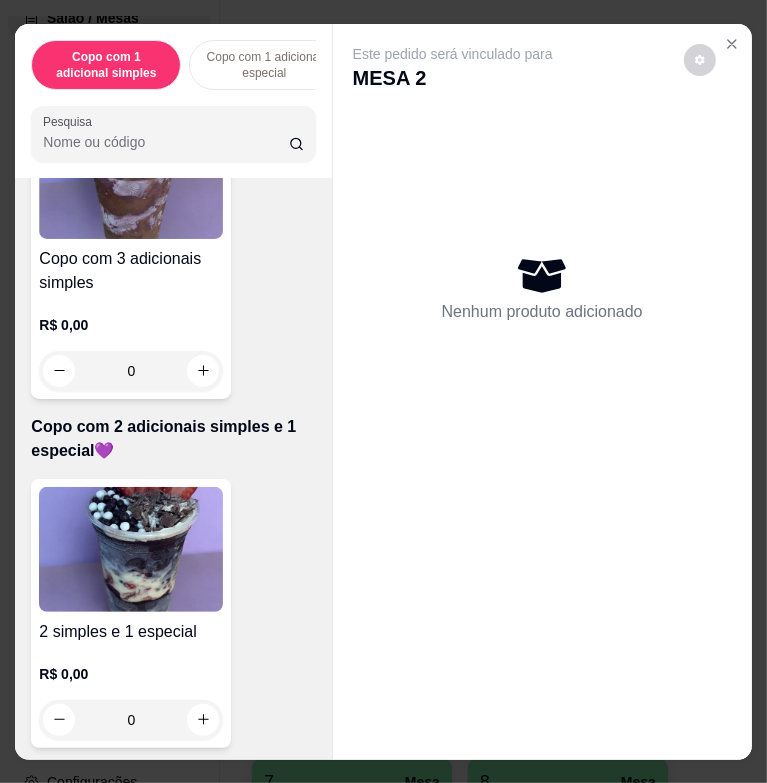 scroll, scrollTop: 1100, scrollLeft: 0, axis: vertical 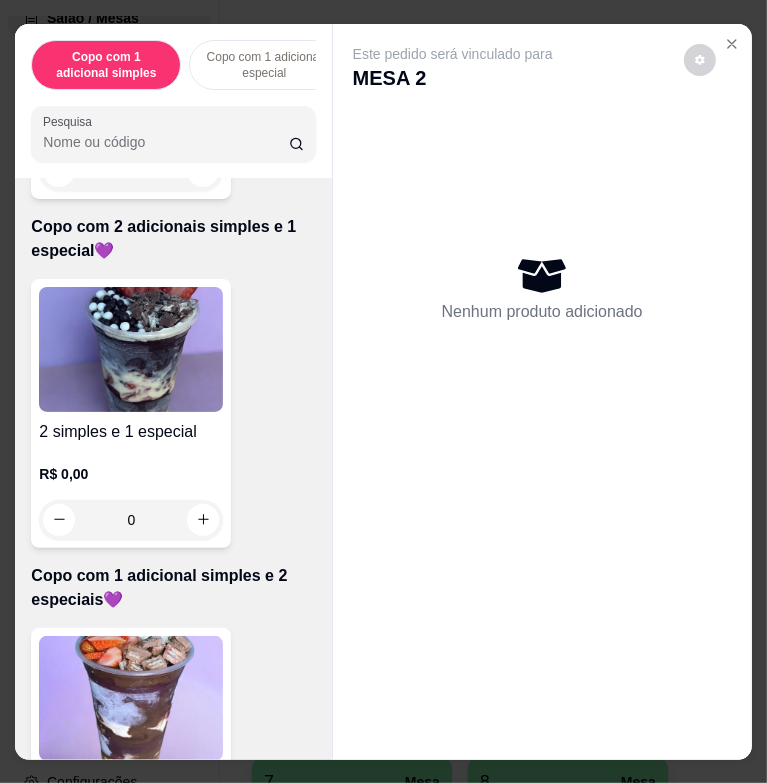 click at bounding box center (131, 349) 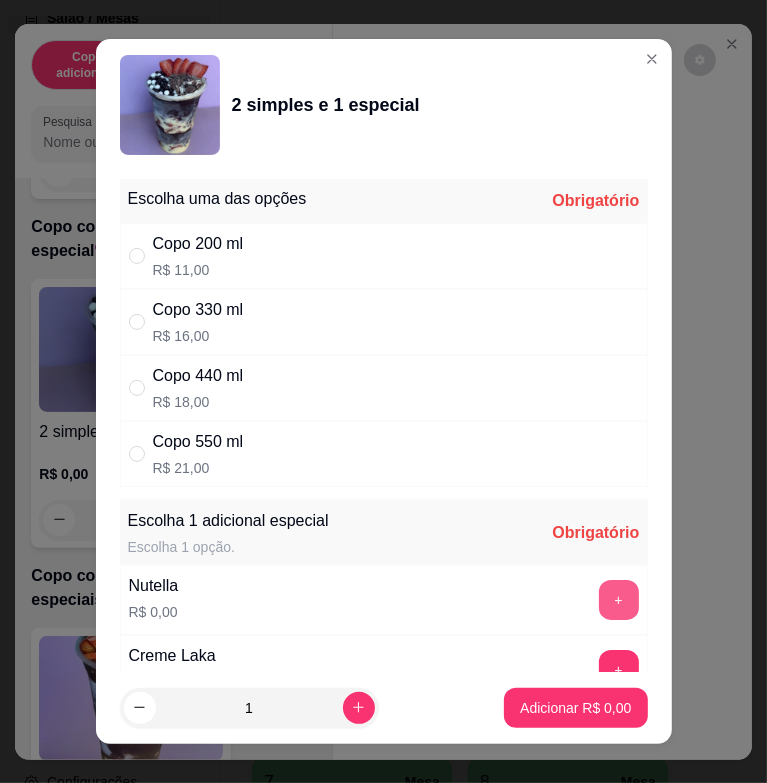 click on "+" at bounding box center [619, 600] 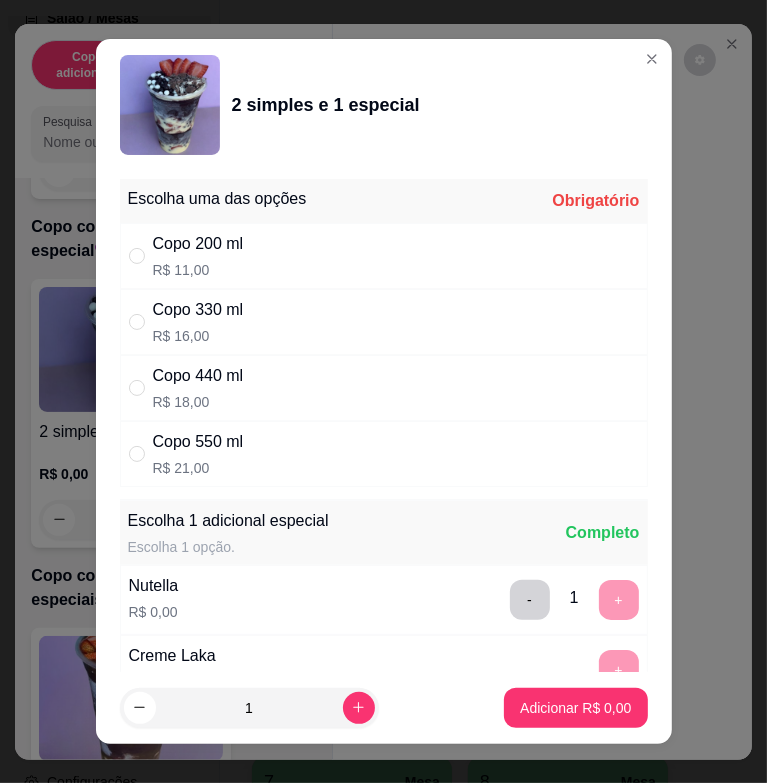 click on "Copo 440 ml  R$ 18,00" at bounding box center [384, 388] 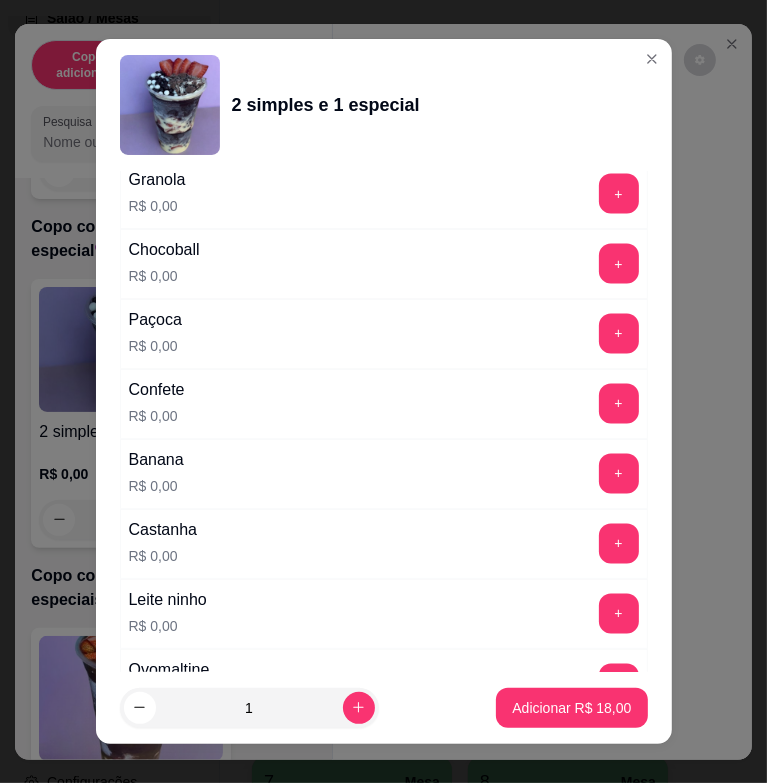 scroll, scrollTop: 1900, scrollLeft: 0, axis: vertical 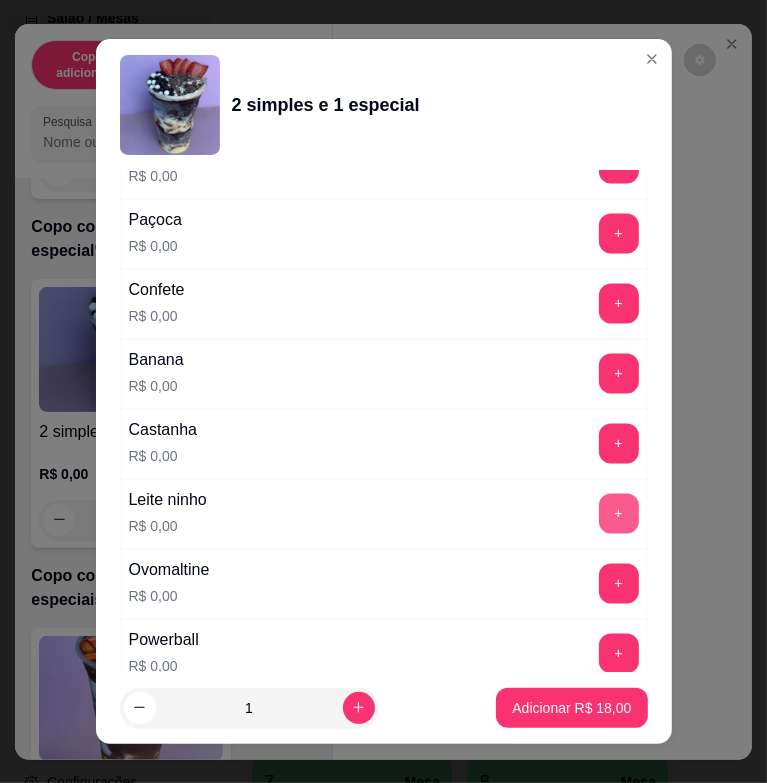 click on "+" at bounding box center [619, 514] 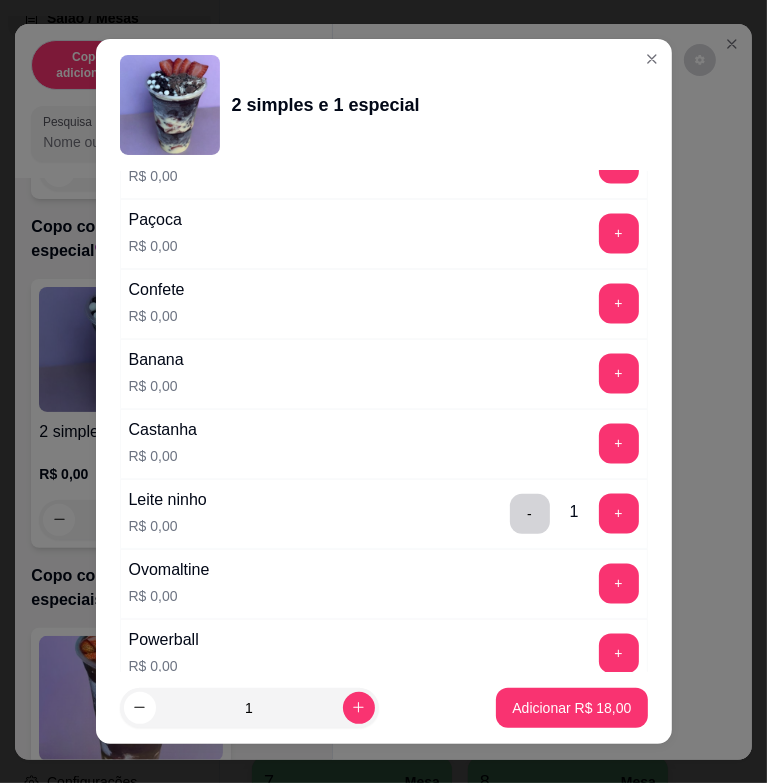 click on "Ovomaltine  R$ 0,00 +" at bounding box center [384, 584] 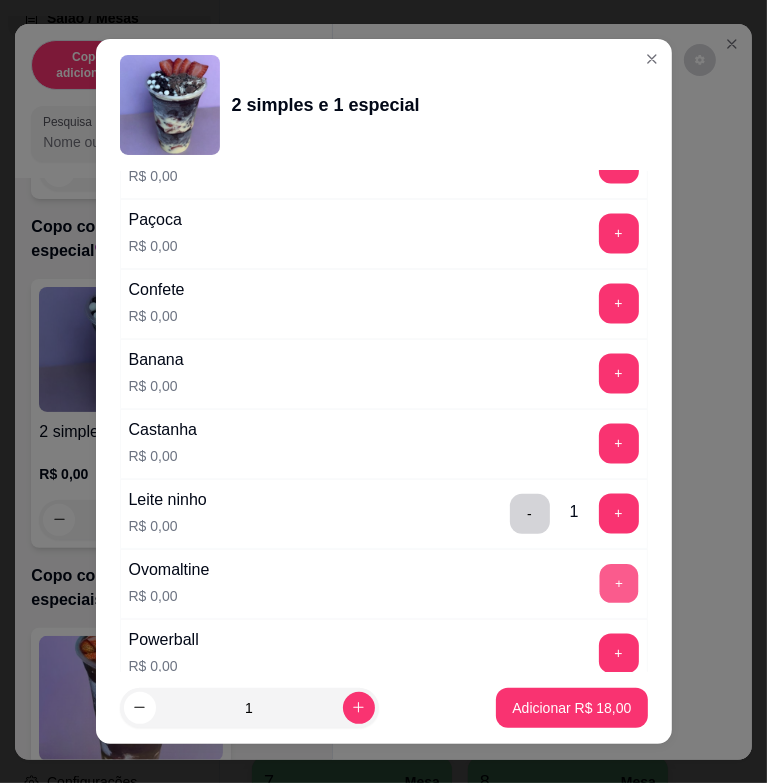 click on "+" at bounding box center (618, 584) 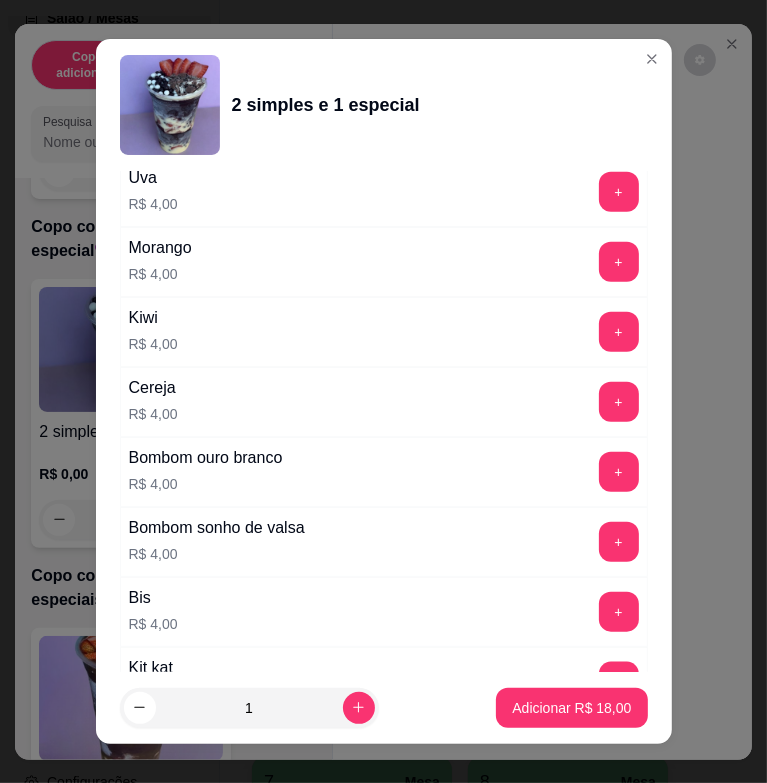 scroll, scrollTop: 5104, scrollLeft: 0, axis: vertical 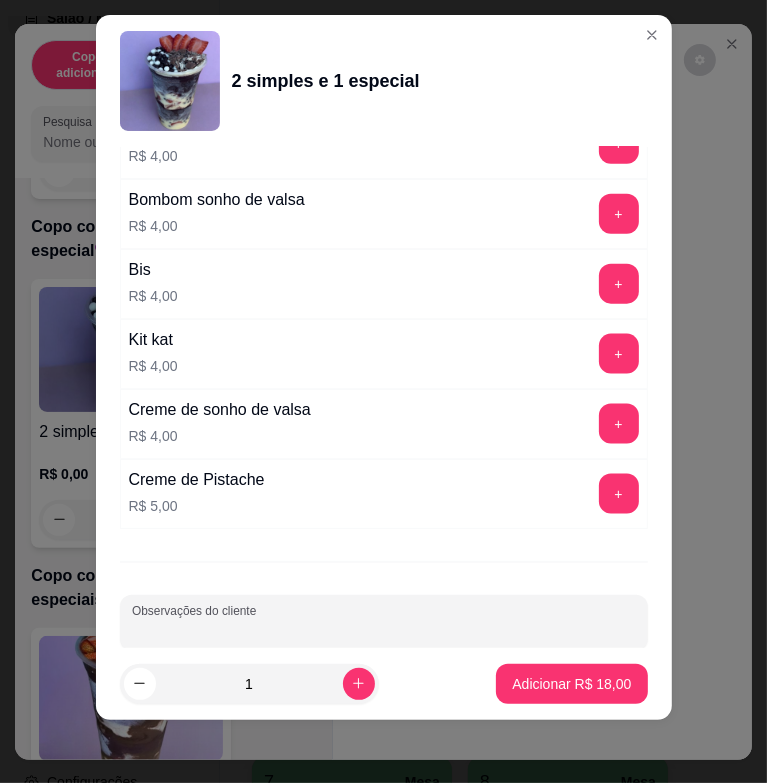 click on "Observações do cliente" at bounding box center (384, 631) 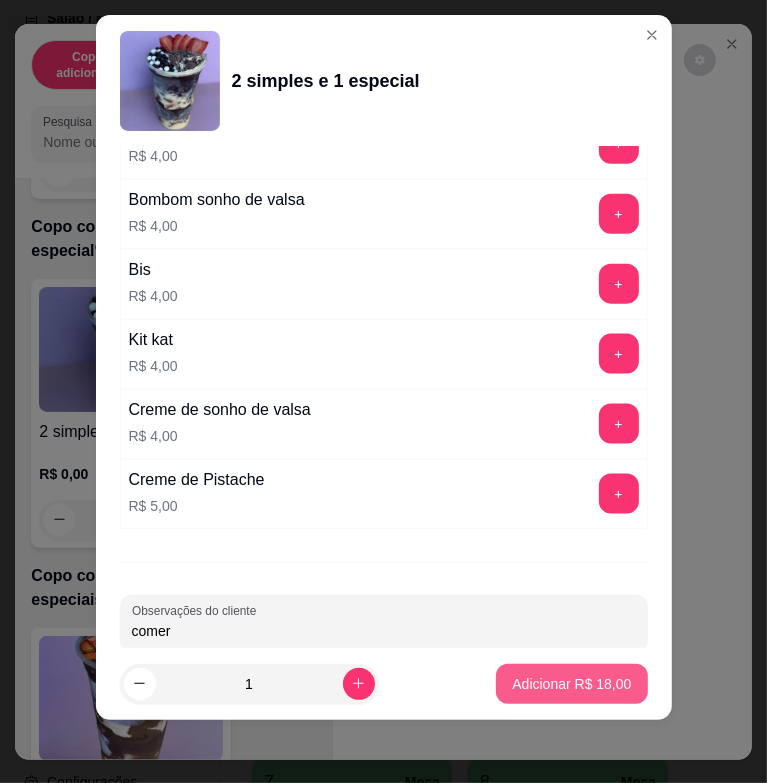type on "comer" 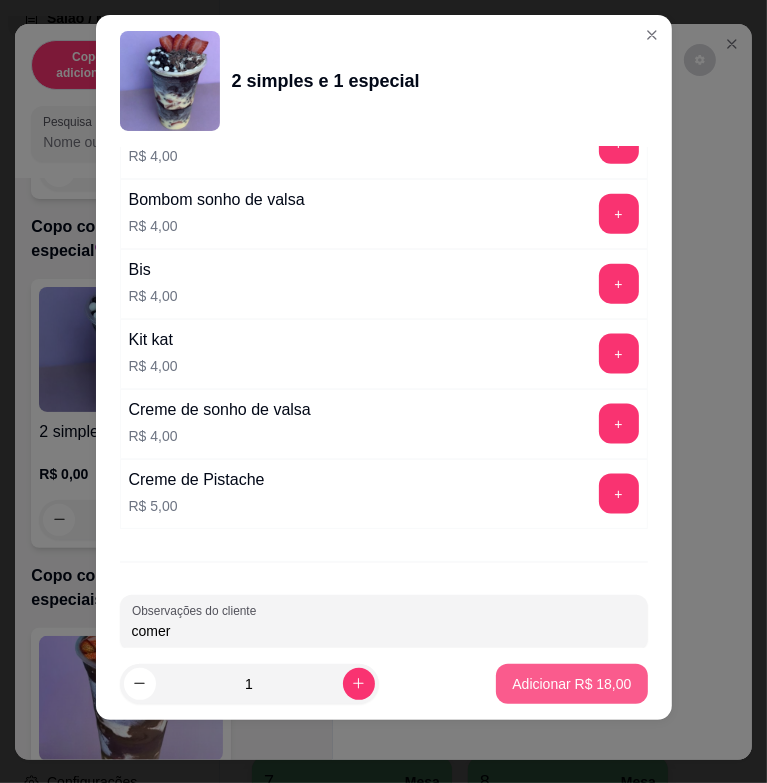 click on "Adicionar   R$ 18,00" at bounding box center [571, 684] 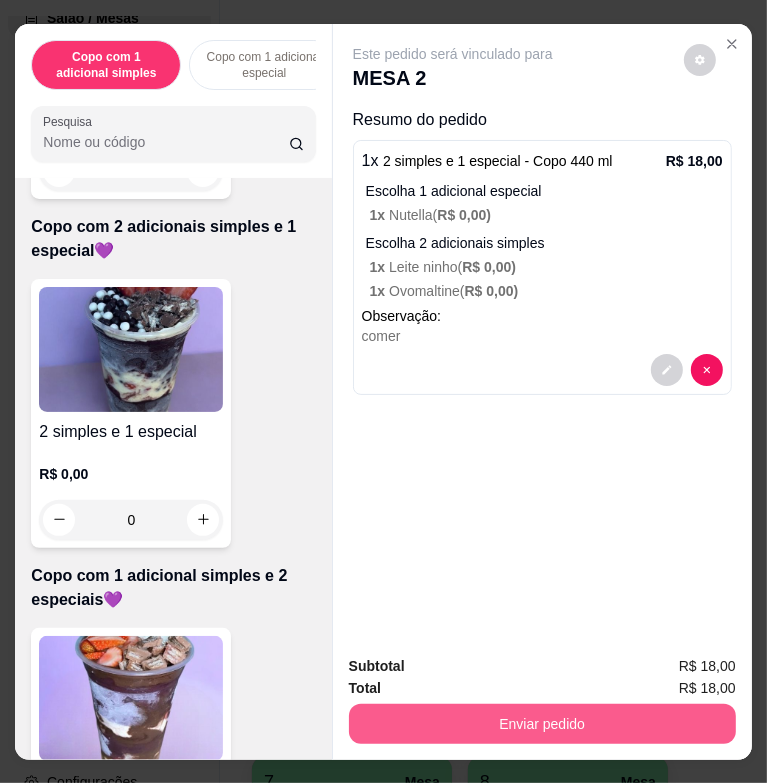 click on "Enviar pedido" at bounding box center (542, 724) 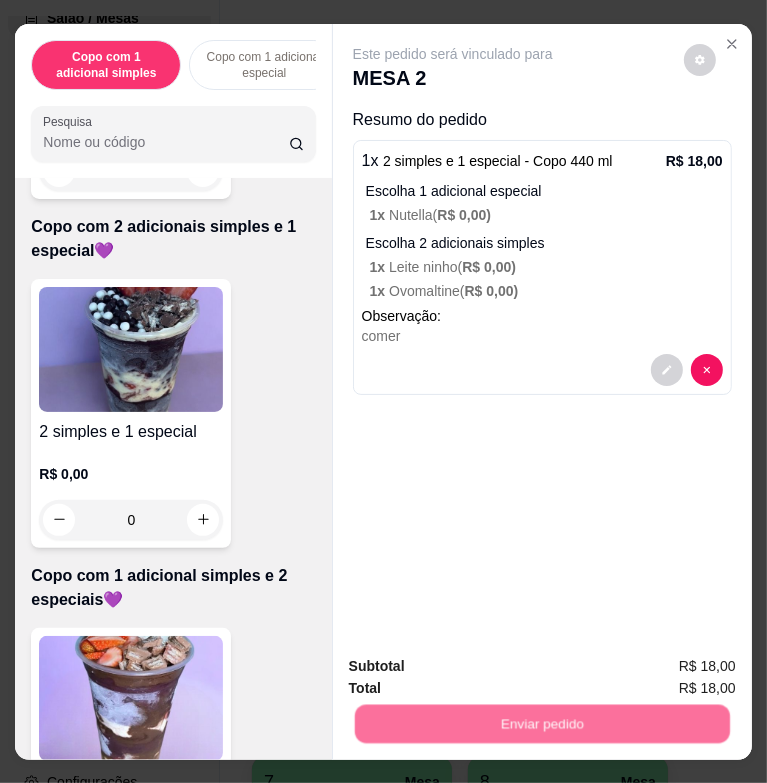 click on "Não registrar e enviar pedido" at bounding box center (472, 667) 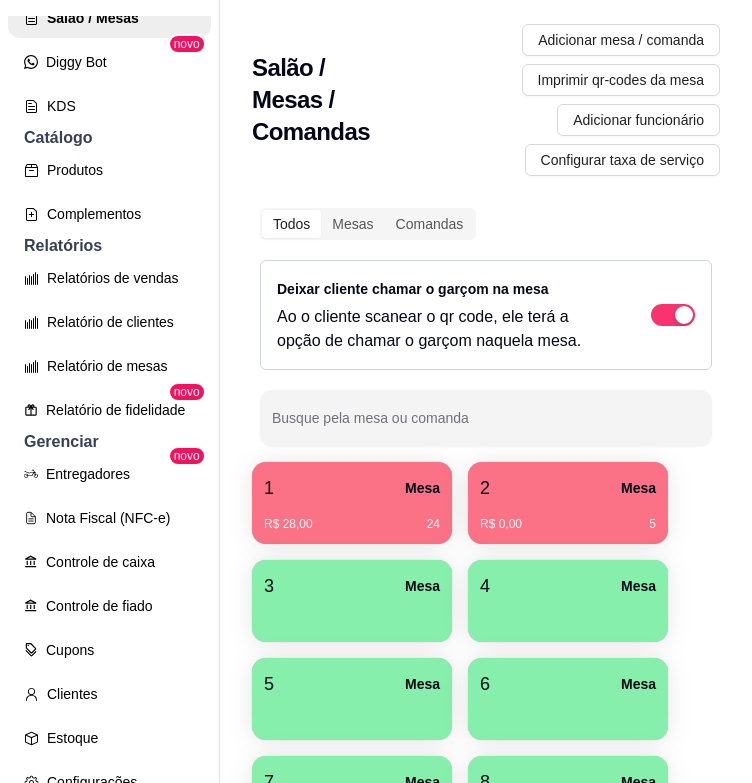 click on "R$ 28,00 24" at bounding box center (352, 517) 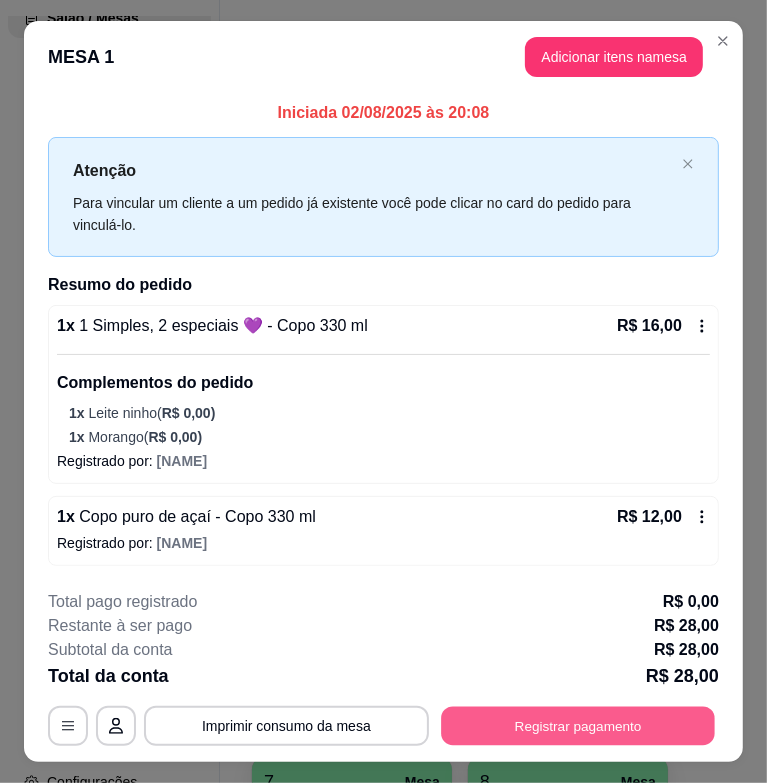 click on "Registrar pagamento" at bounding box center (578, 725) 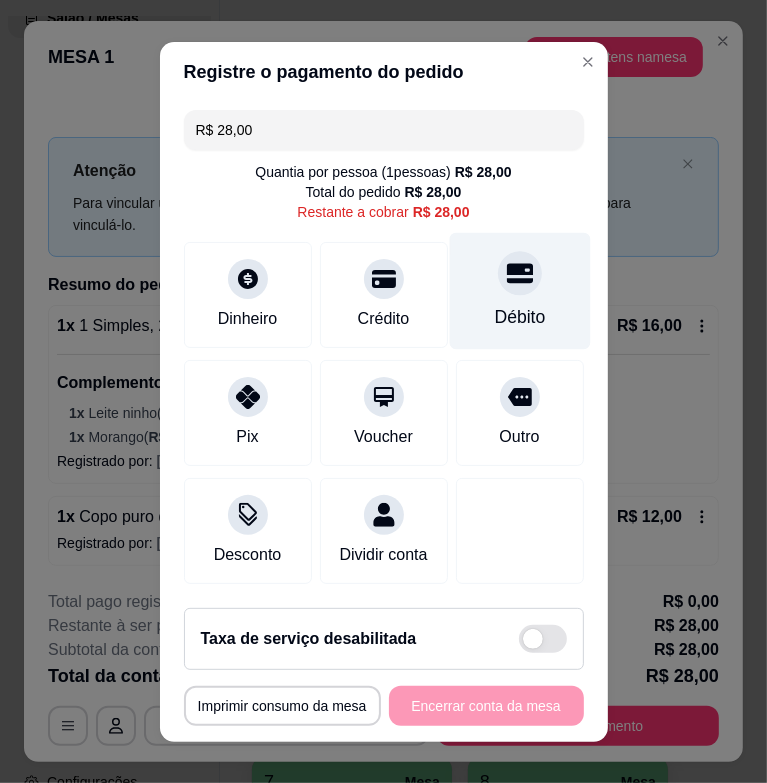 click on "Débito" at bounding box center [519, 290] 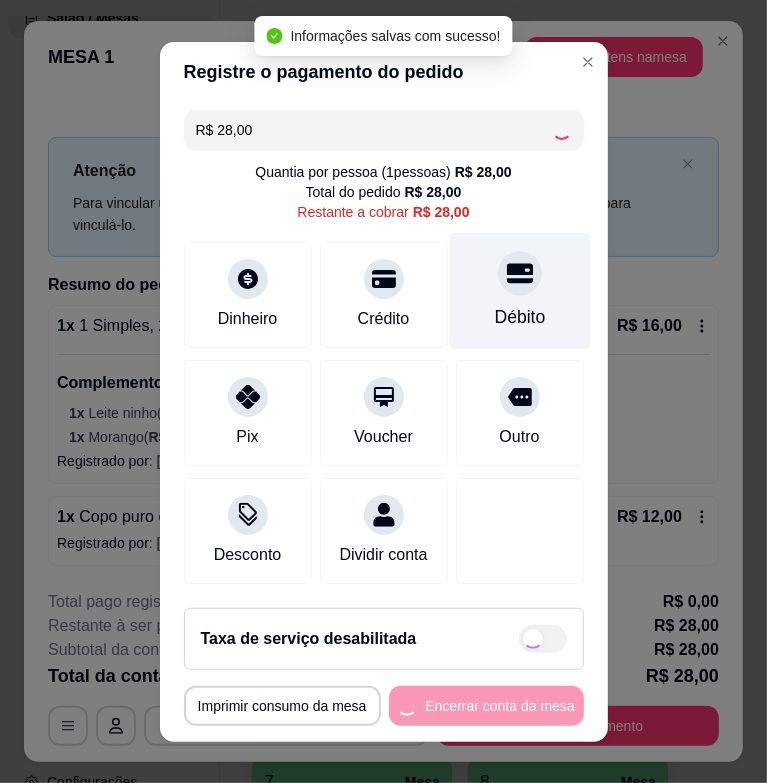 type on "R$ 0,00" 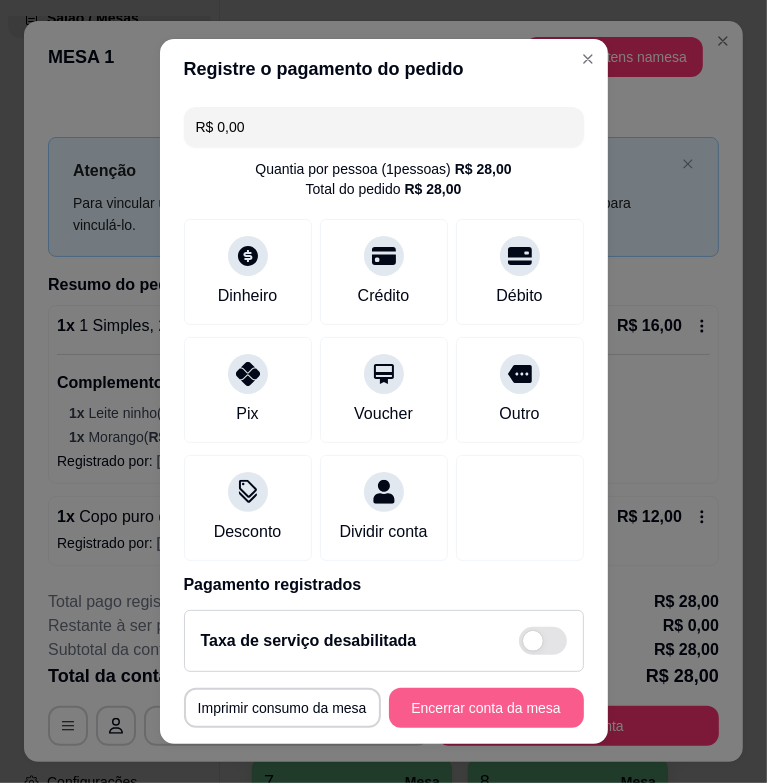 click on "Encerrar conta da mesa" at bounding box center (486, 708) 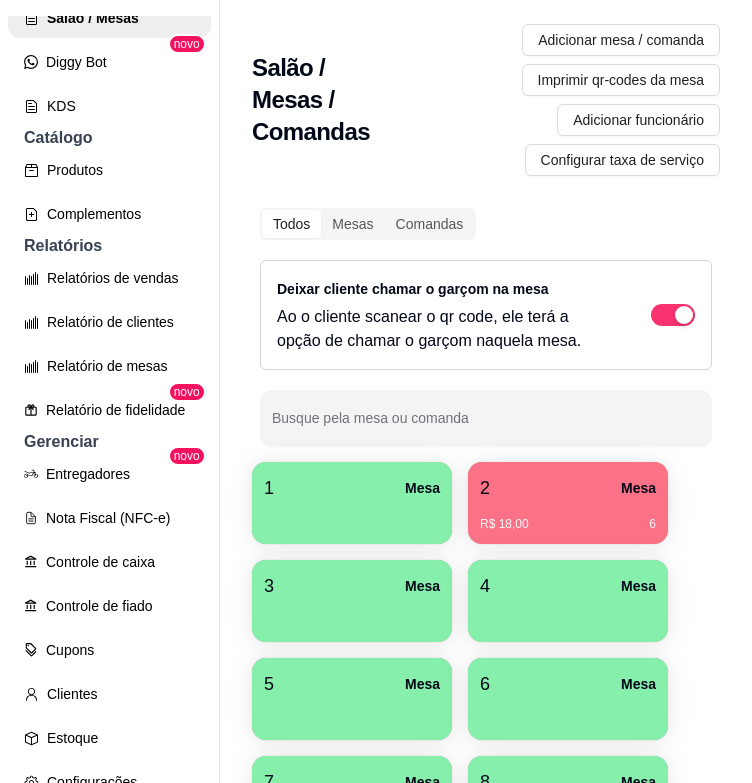 click on "R$ 18,00 6" at bounding box center (568, 517) 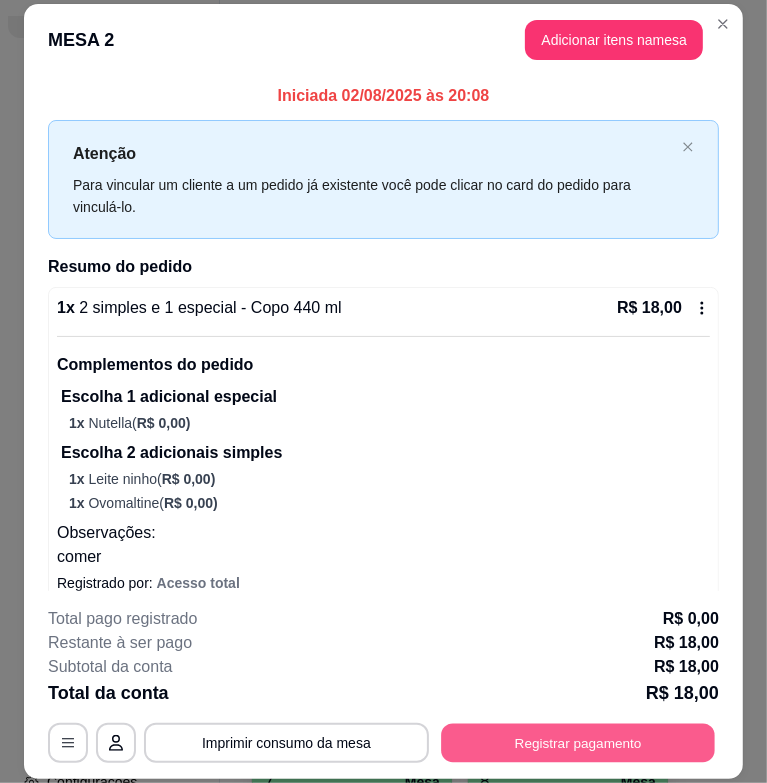 click on "Registrar pagamento" at bounding box center [578, 743] 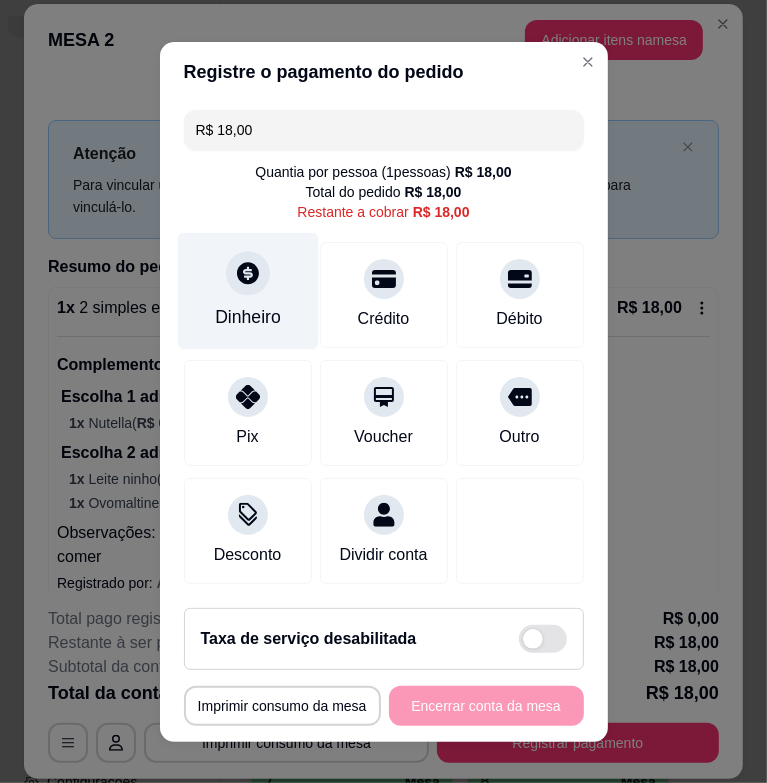 click on "Dinheiro" at bounding box center (247, 290) 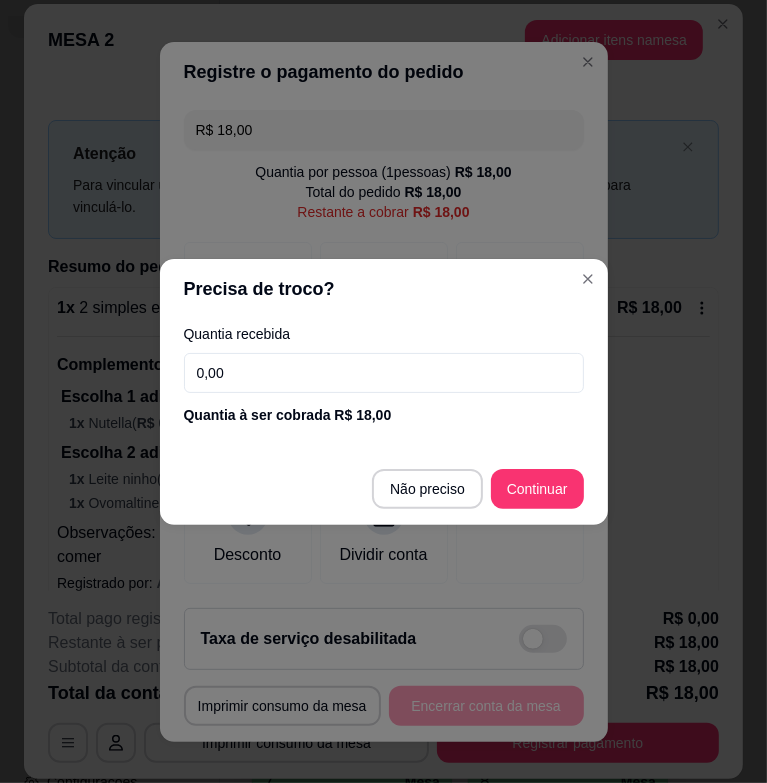 click on "0,00" at bounding box center (384, 373) 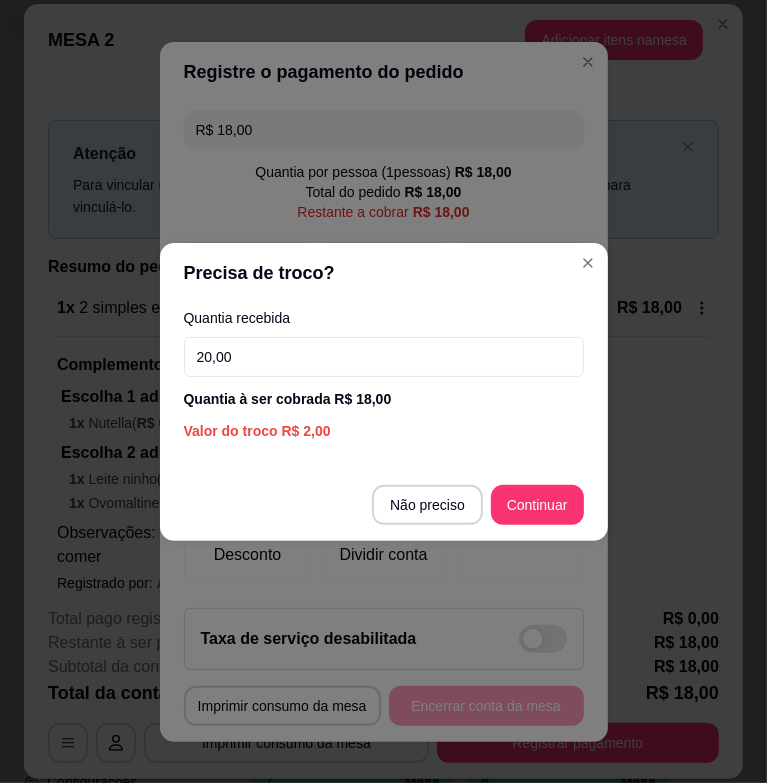 type on "20,00" 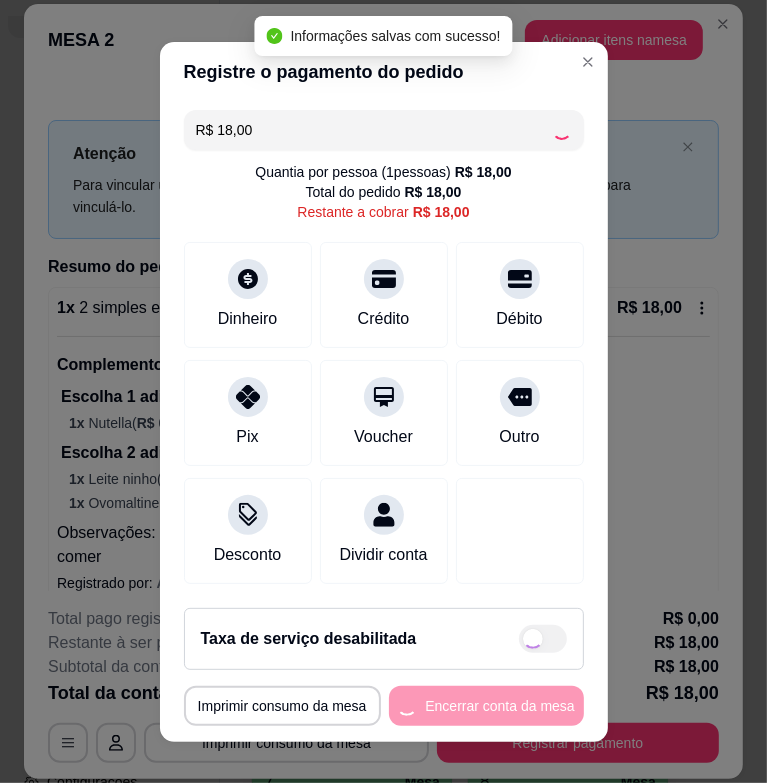 type on "R$ 0,00" 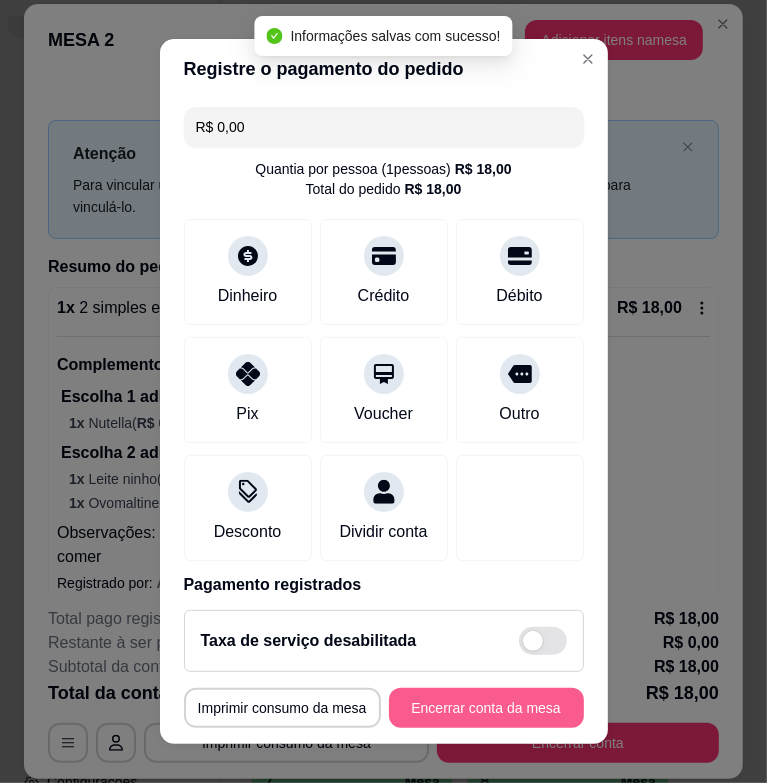 click on "**********" at bounding box center [384, 708] 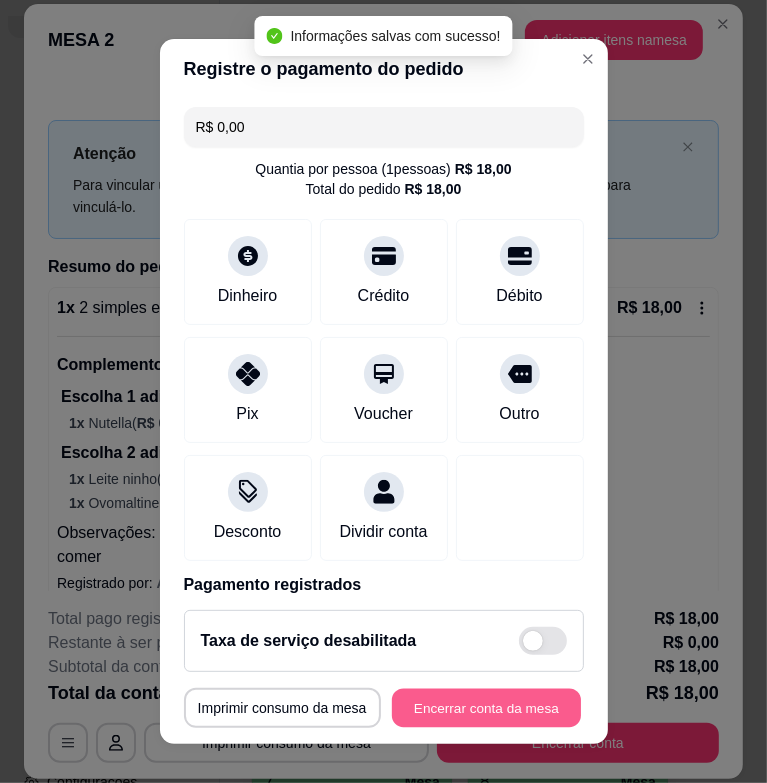 click on "Encerrar conta da mesa" at bounding box center (486, 707) 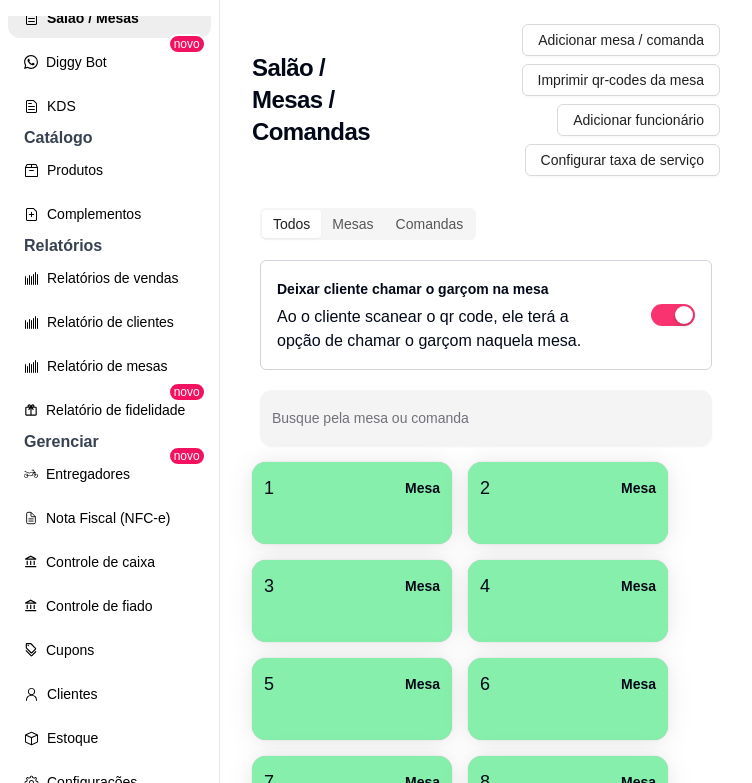 type 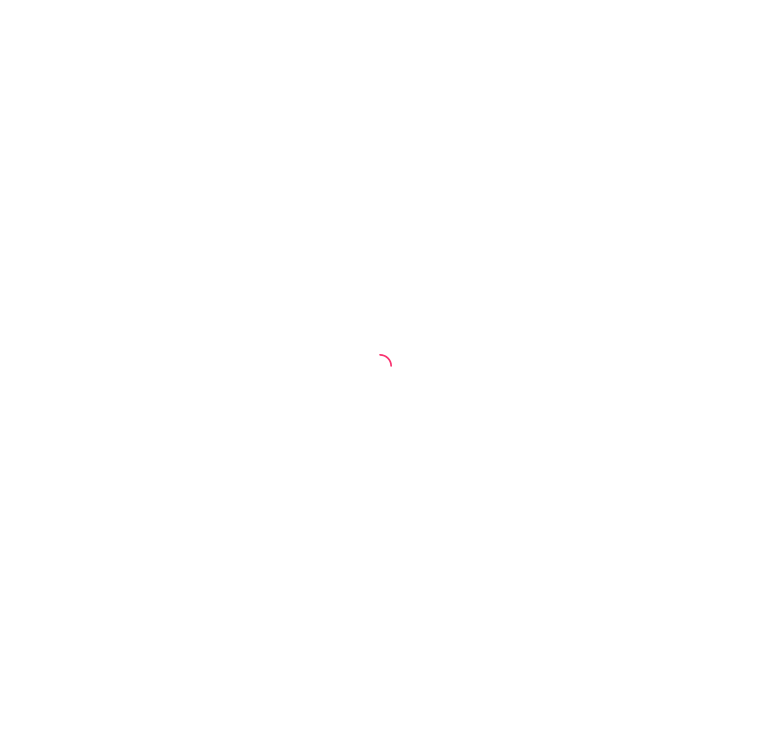 scroll, scrollTop: 0, scrollLeft: 0, axis: both 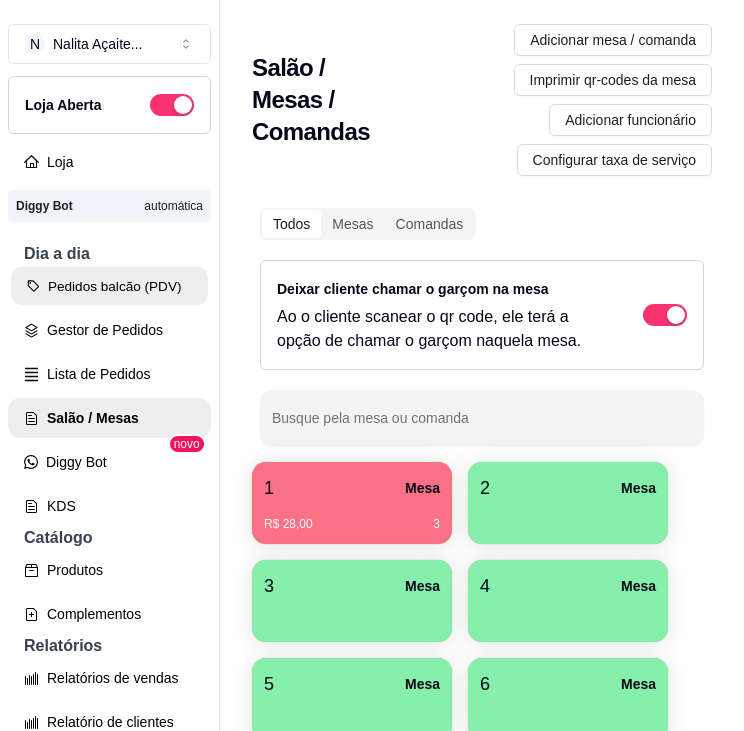 click on "Pedidos balcão (PDV)" at bounding box center [109, 286] 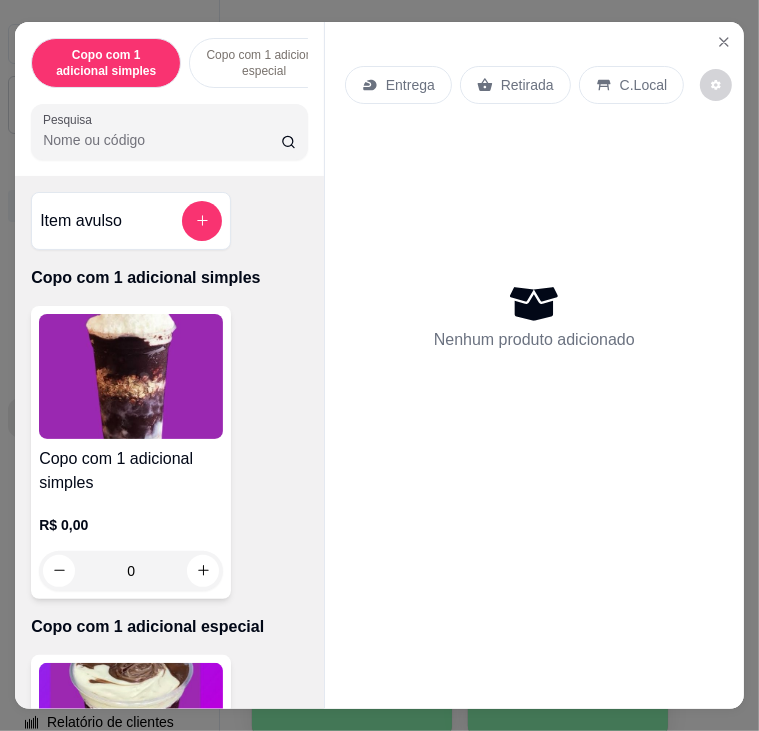 drag, startPoint x: 161, startPoint y: 139, endPoint x: 152, endPoint y: 148, distance: 12.727922 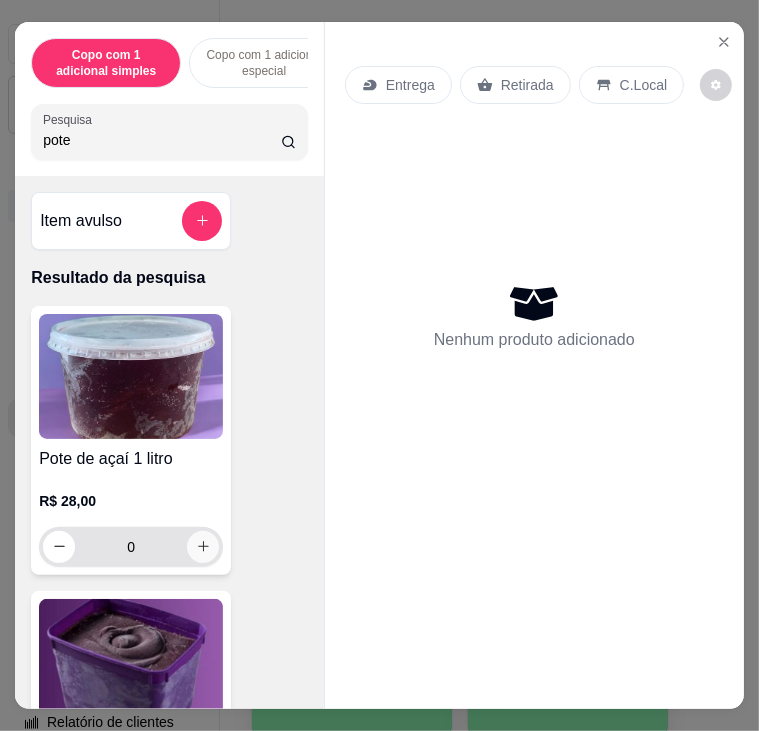 type on "pote" 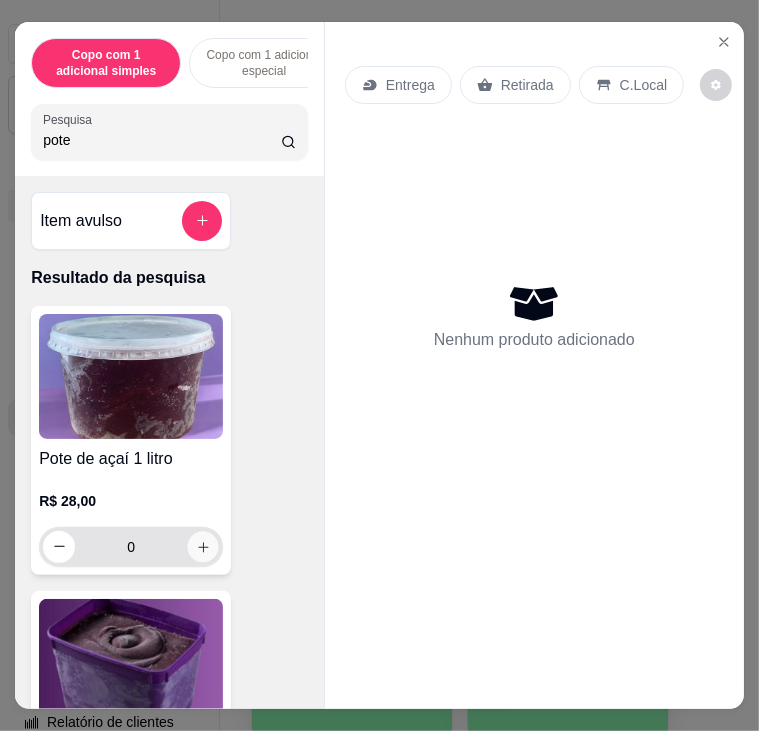 click 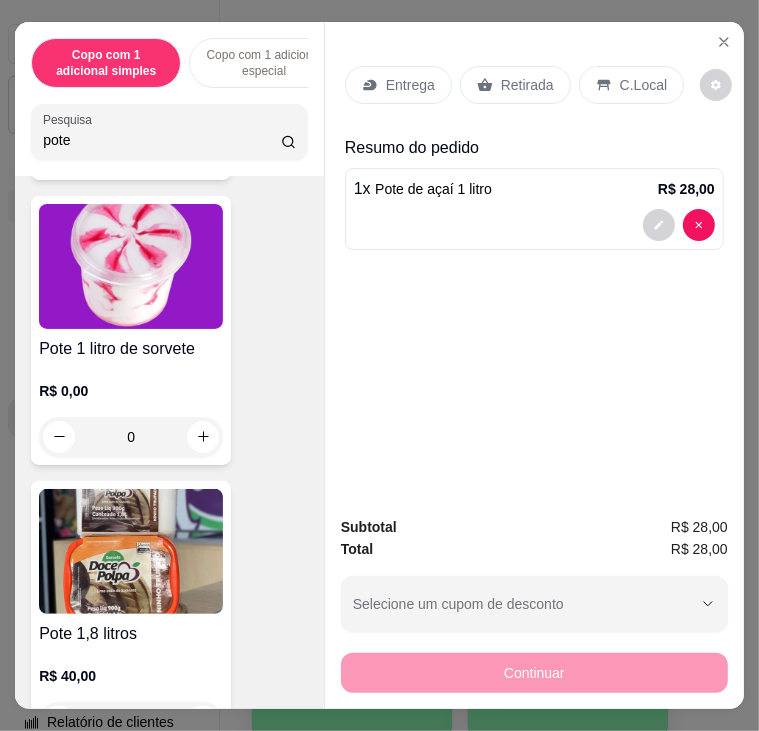 scroll, scrollTop: 1500, scrollLeft: 0, axis: vertical 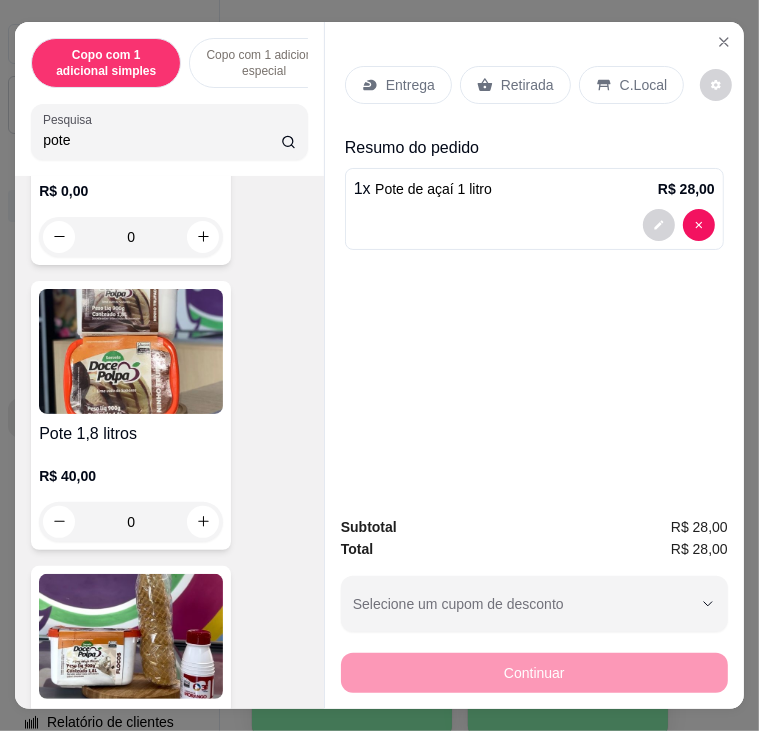 click on "0" at bounding box center [131, 522] 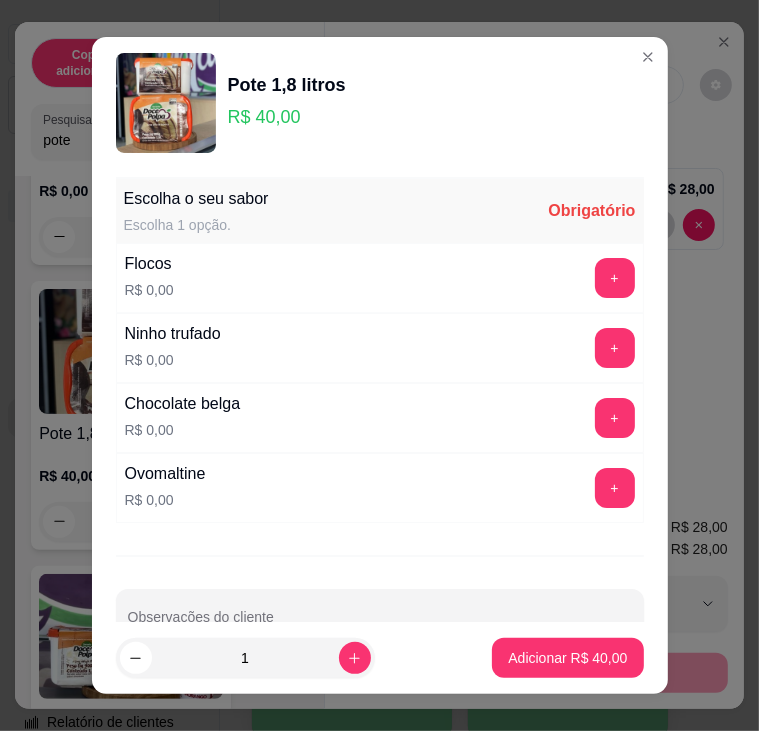 click on "Escolha o seu sabor  Escolha 1 opção. Obrigatório Flocos  R$ 0,00 + Ninho trufado  R$ 0,00 + Chocolate belga  R$ 0,00 + Ovomaltine  R$ 0,00 + Observações do cliente" at bounding box center [380, 396] 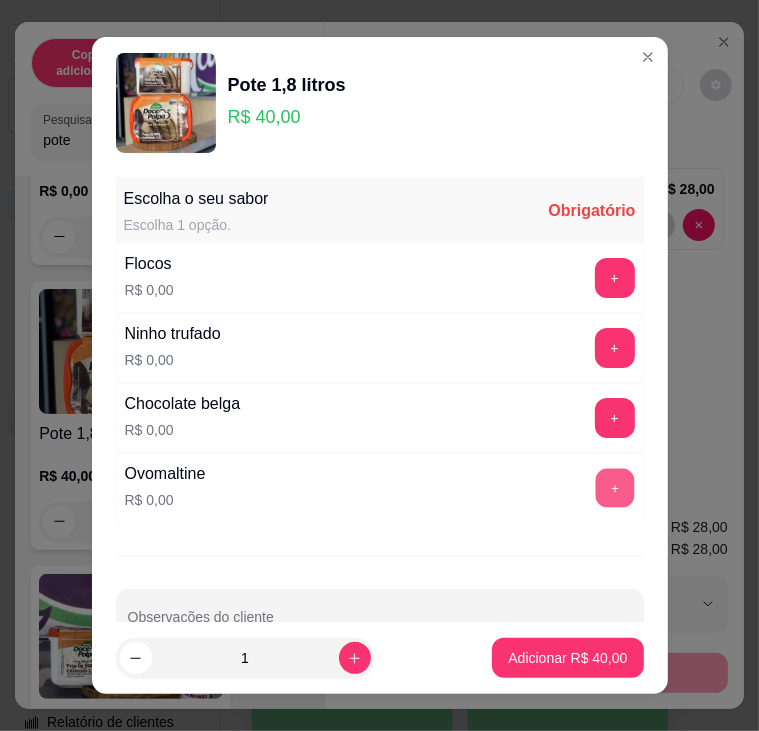 click on "+" at bounding box center (614, 487) 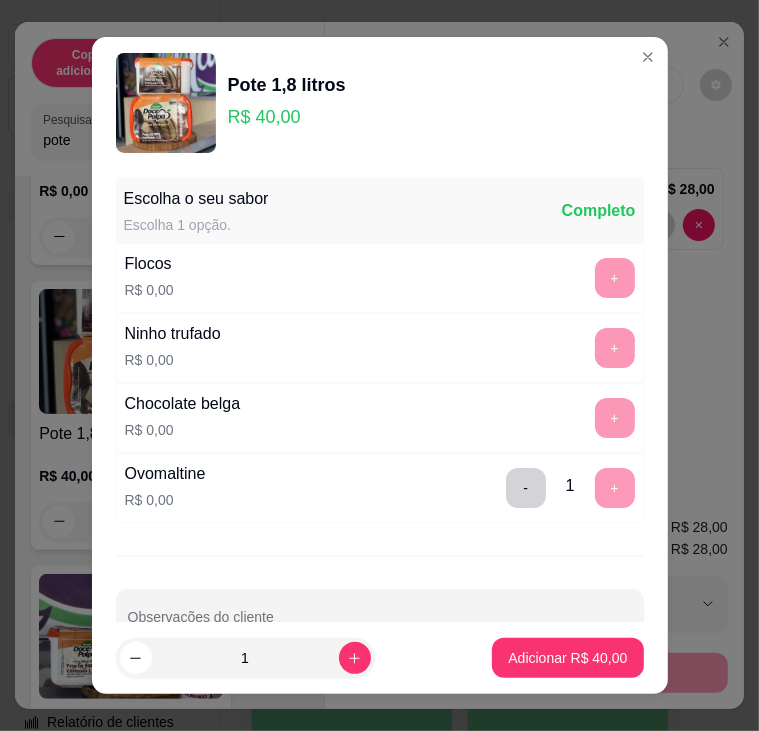 click on "- 1 +" at bounding box center [570, 488] 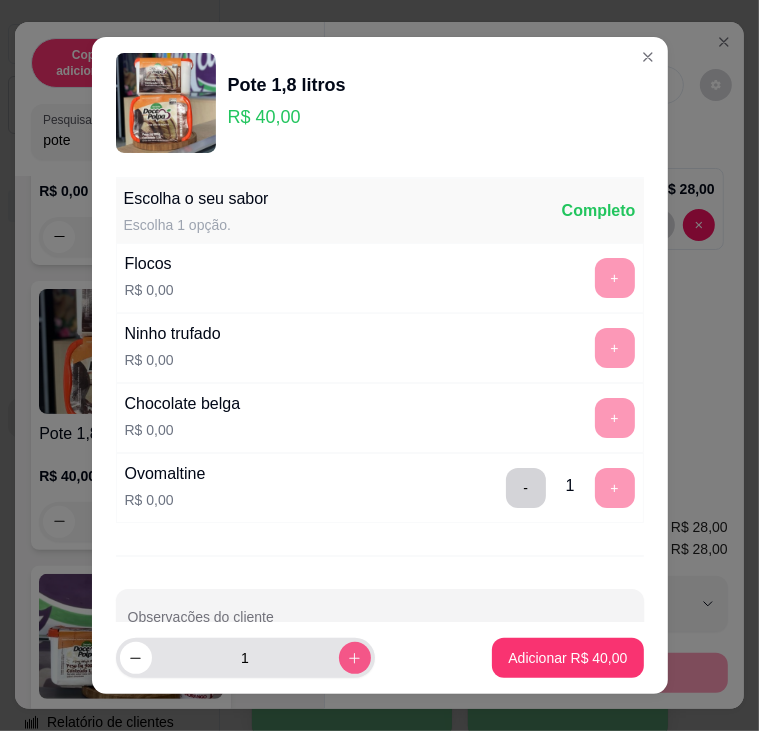 click 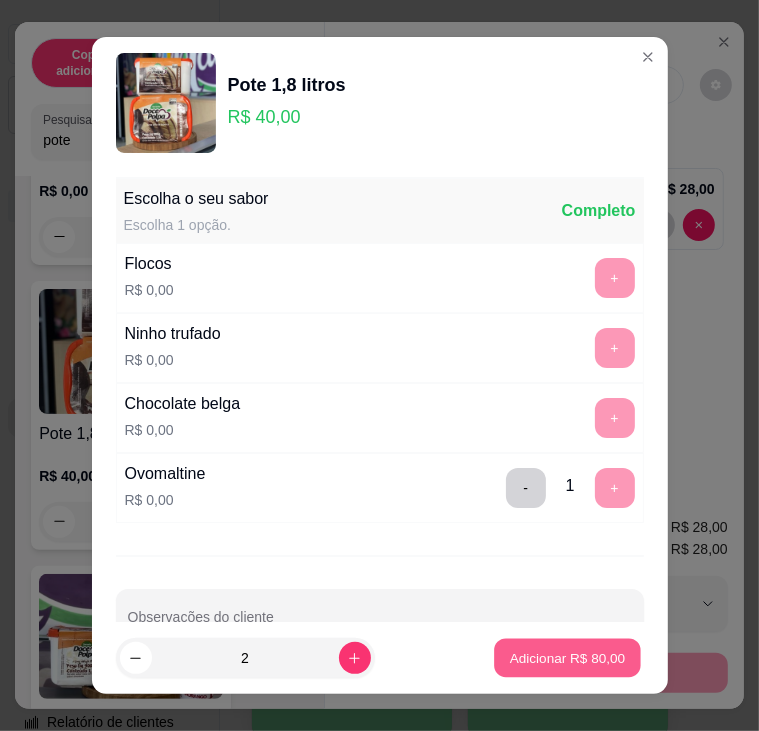 click on "Adicionar   R$ 80,00" at bounding box center [568, 658] 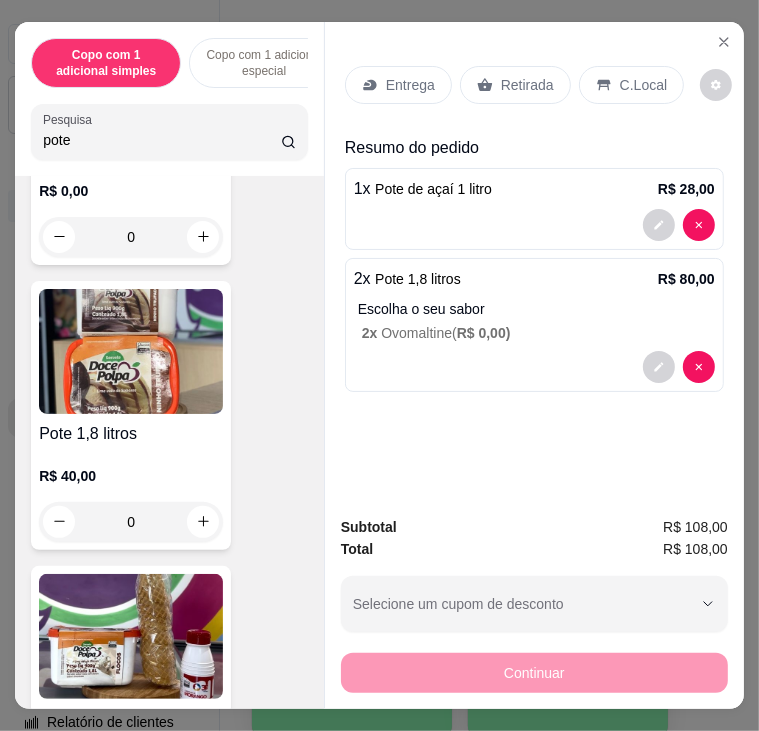 click on "pote" at bounding box center (162, 140) 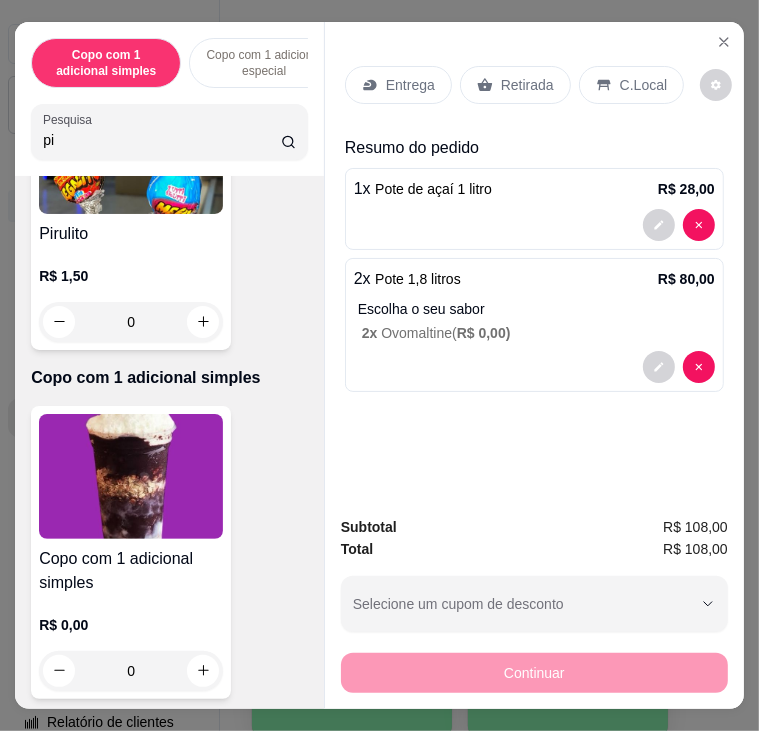 scroll, scrollTop: 0, scrollLeft: 0, axis: both 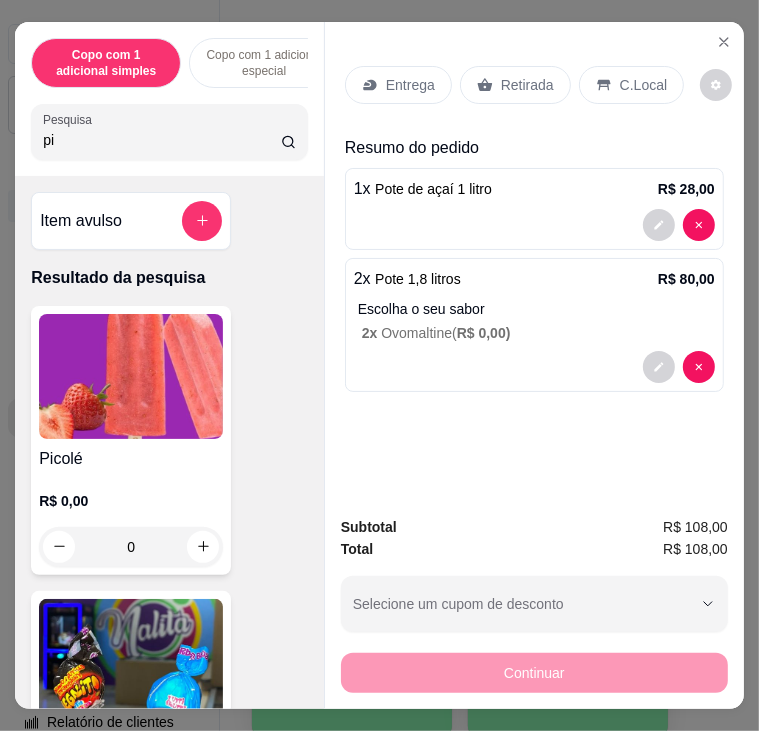 type on "pi" 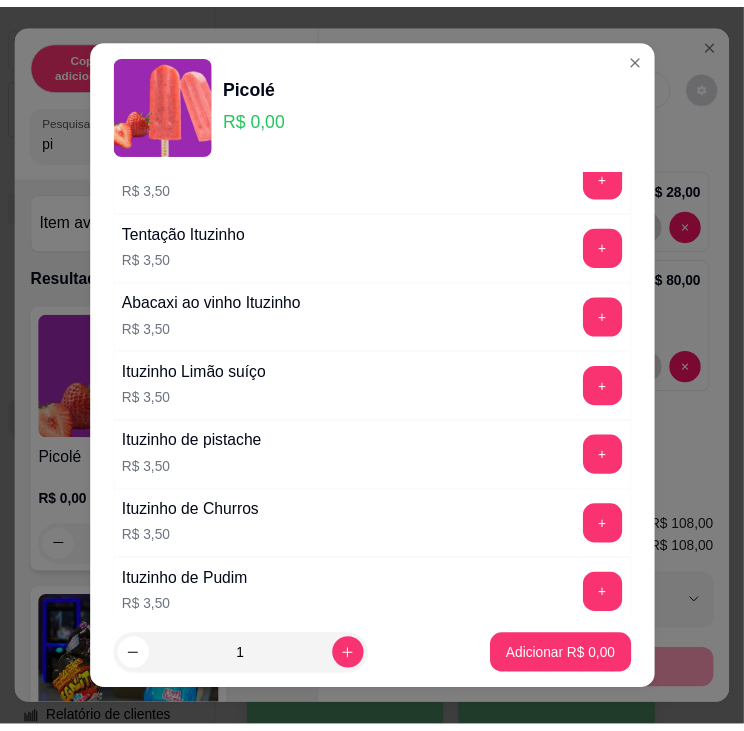 scroll, scrollTop: 1800, scrollLeft: 0, axis: vertical 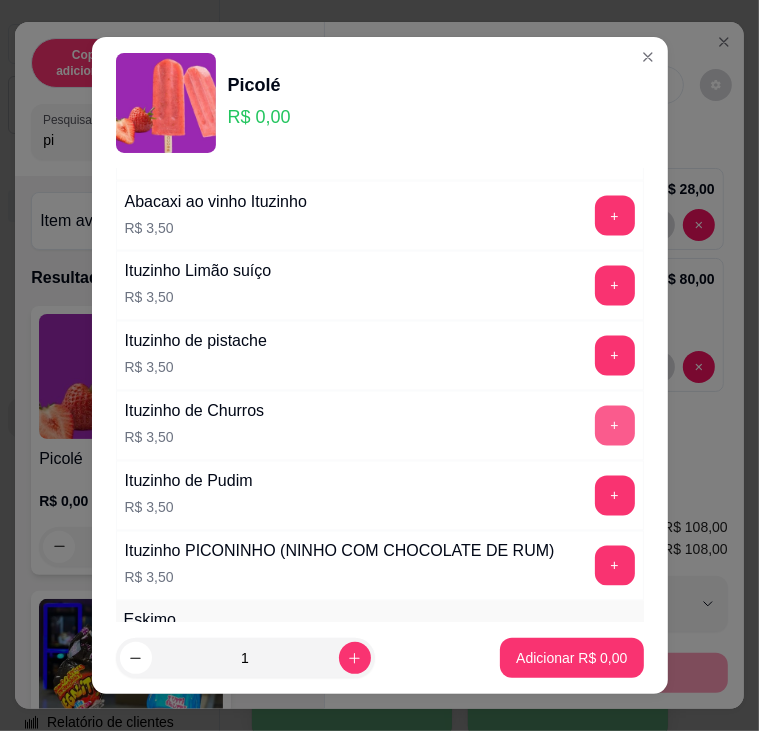 click on "+" at bounding box center [615, 426] 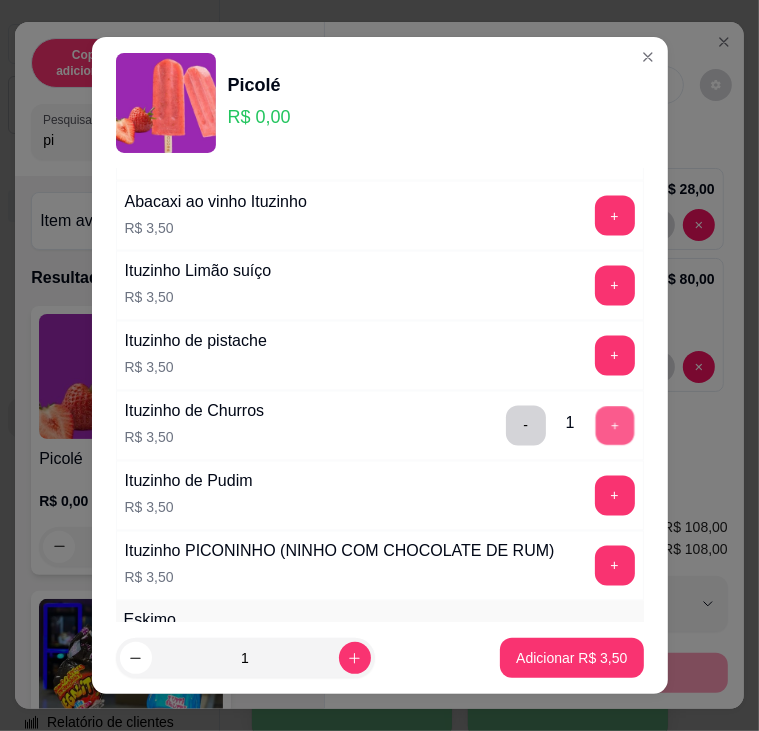 click on "+" at bounding box center (614, 425) 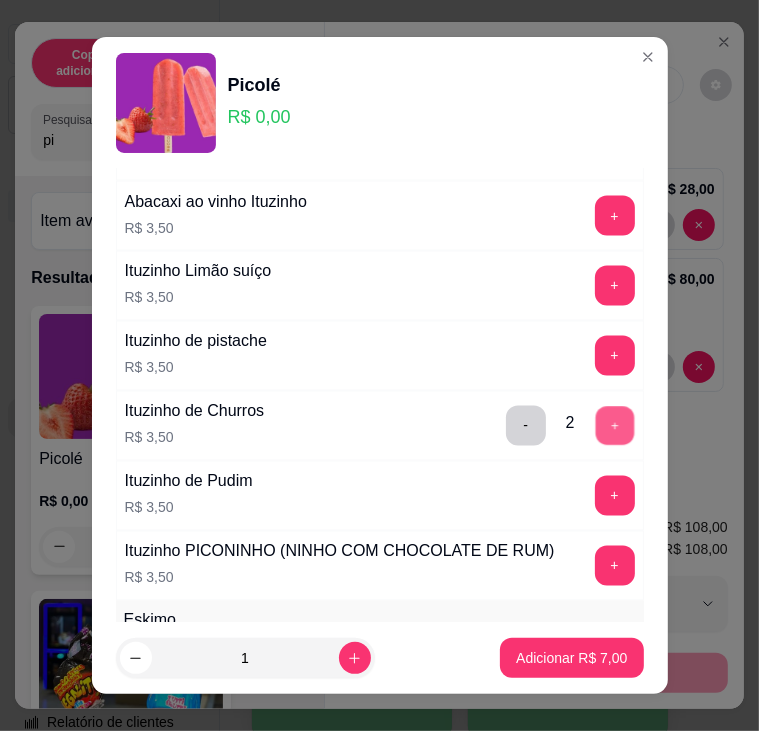 click on "+" at bounding box center (614, 425) 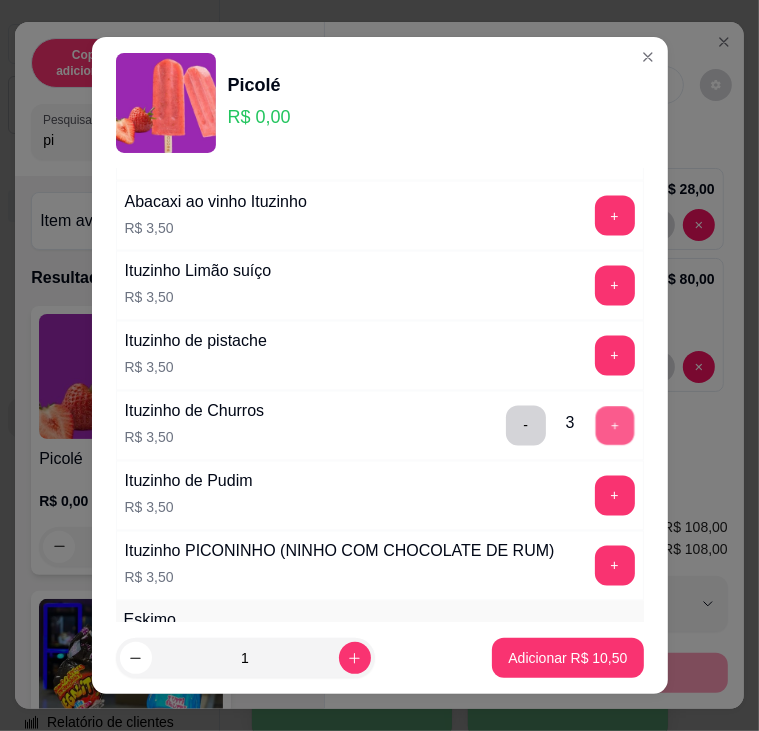 click on "+" at bounding box center [614, 425] 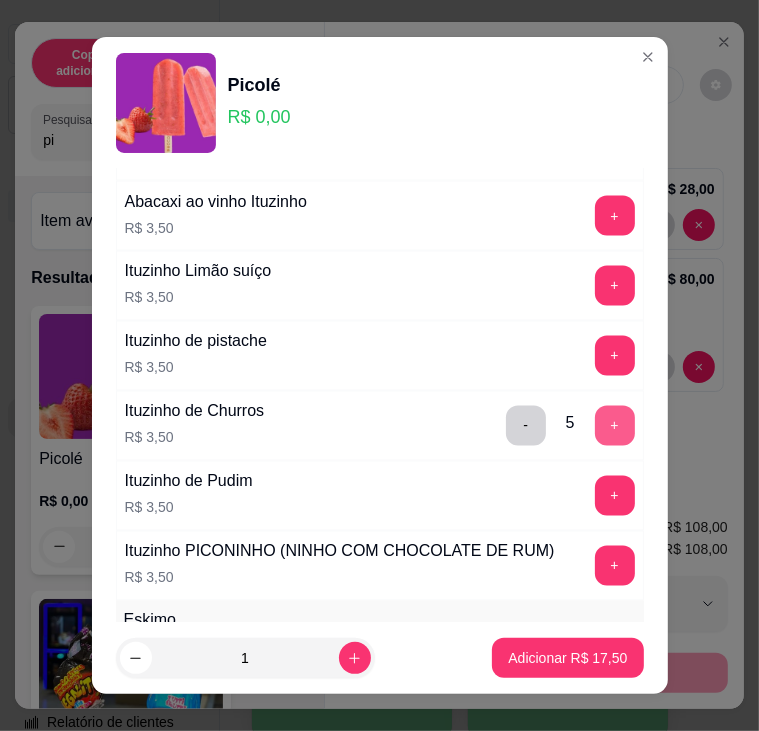 click on "+" at bounding box center [615, 426] 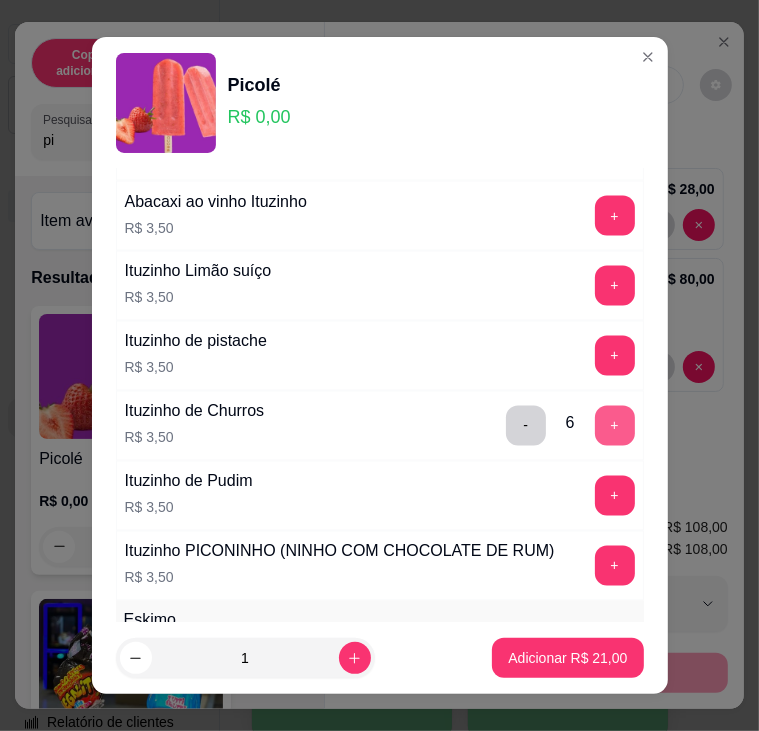 click on "+" at bounding box center [615, 426] 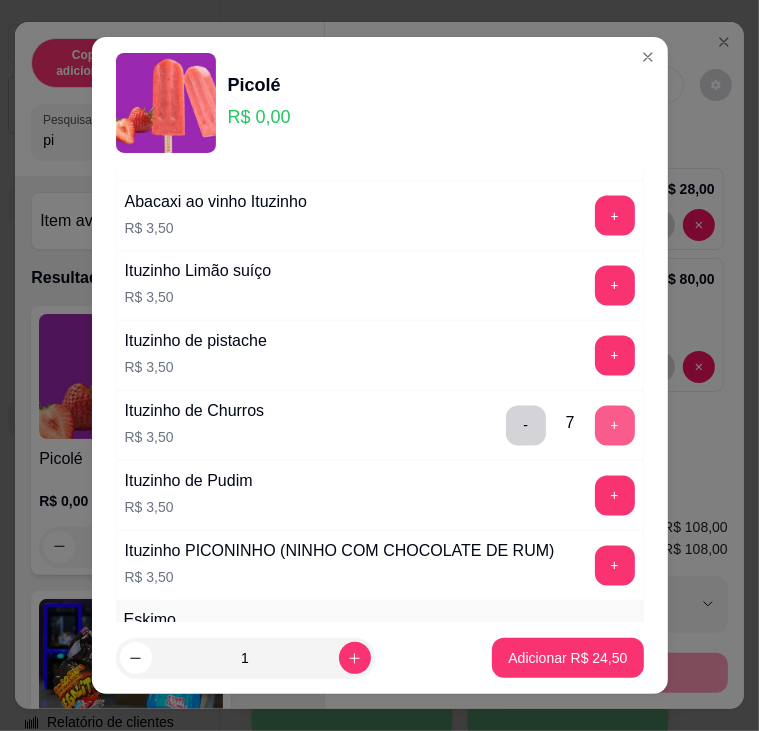click on "+" at bounding box center [615, 426] 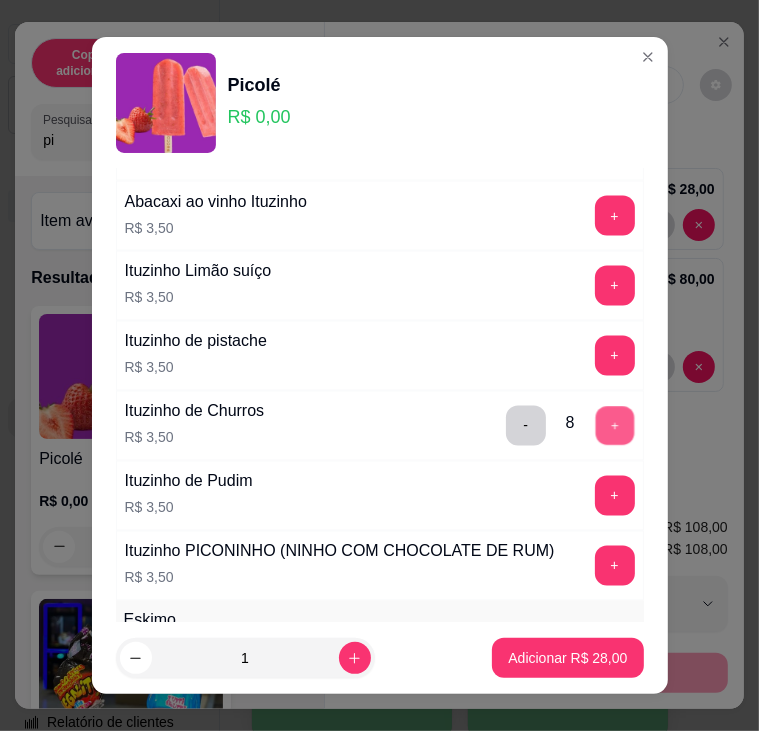 click on "+" at bounding box center [614, 425] 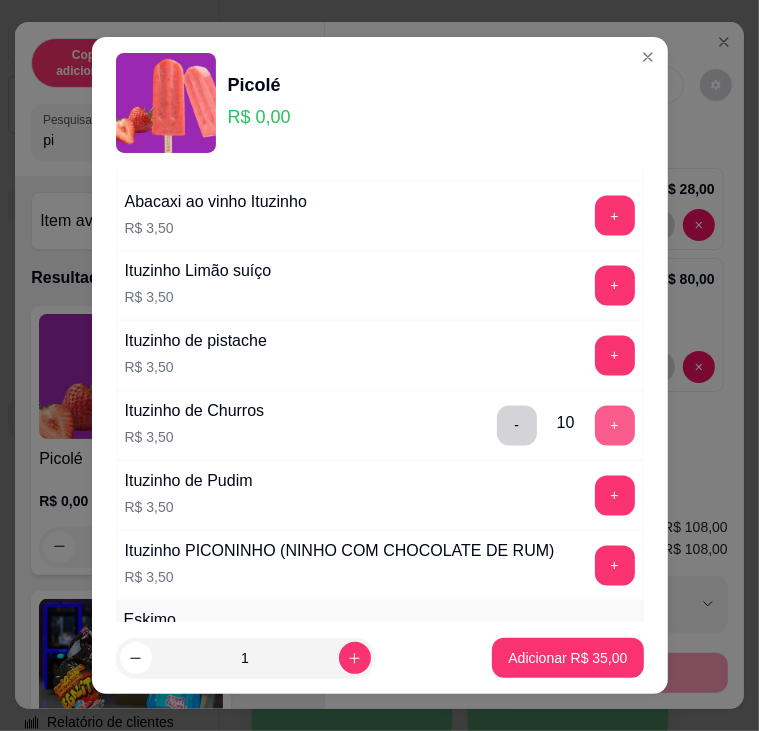 click on "+" at bounding box center [615, 426] 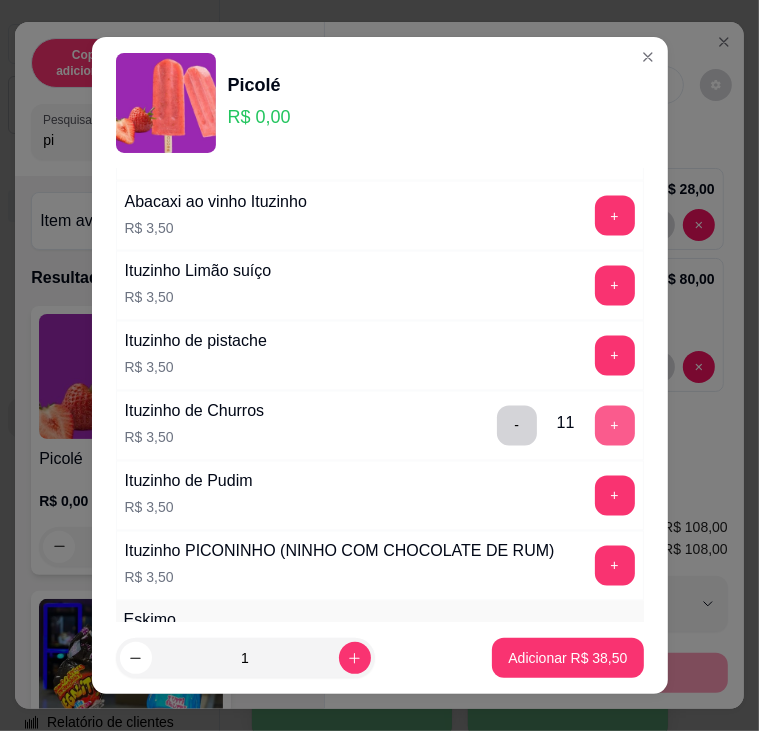click on "+" at bounding box center [615, 426] 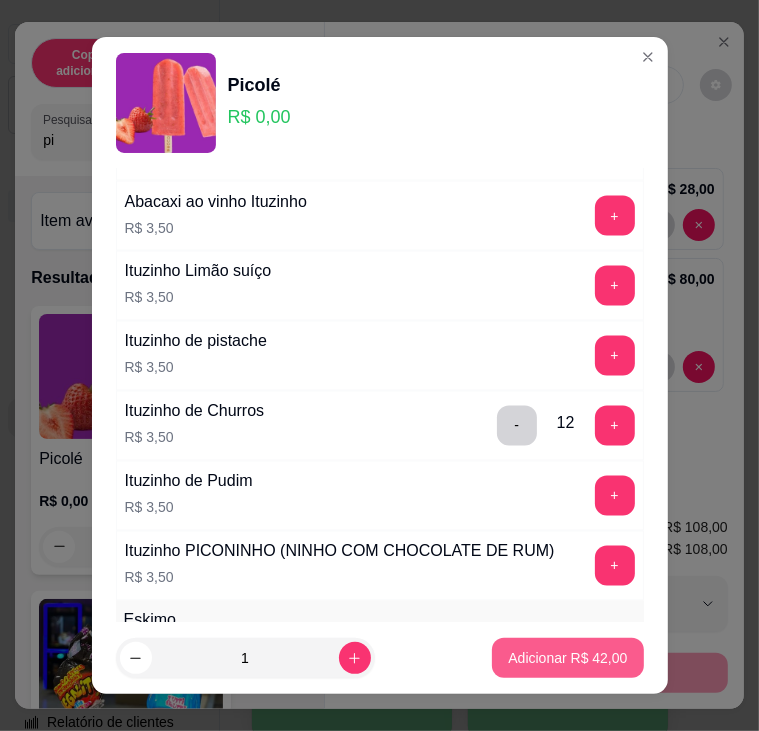 click on "Adicionar   R$ 42,00" at bounding box center [567, 658] 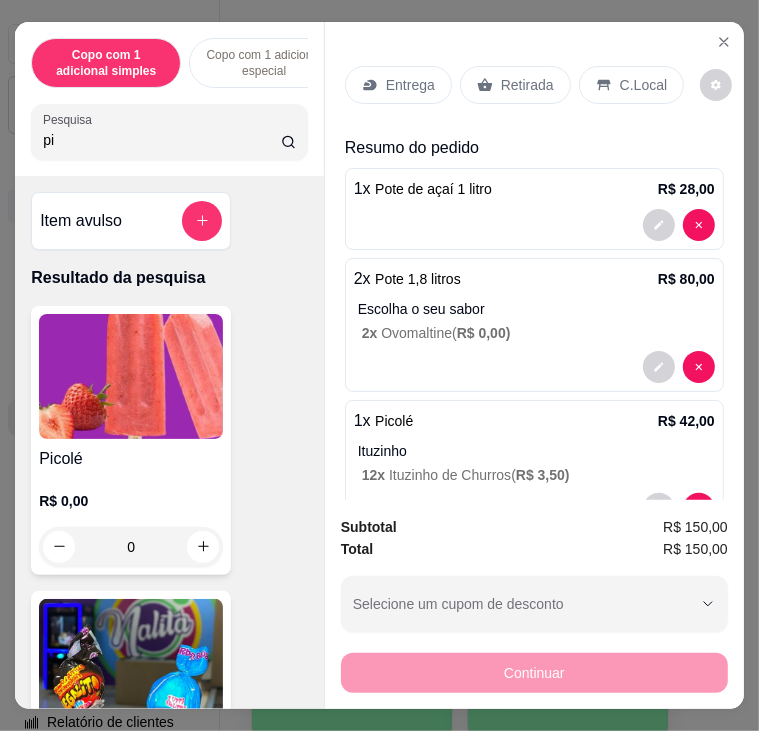 click on "C.Local" at bounding box center [643, 85] 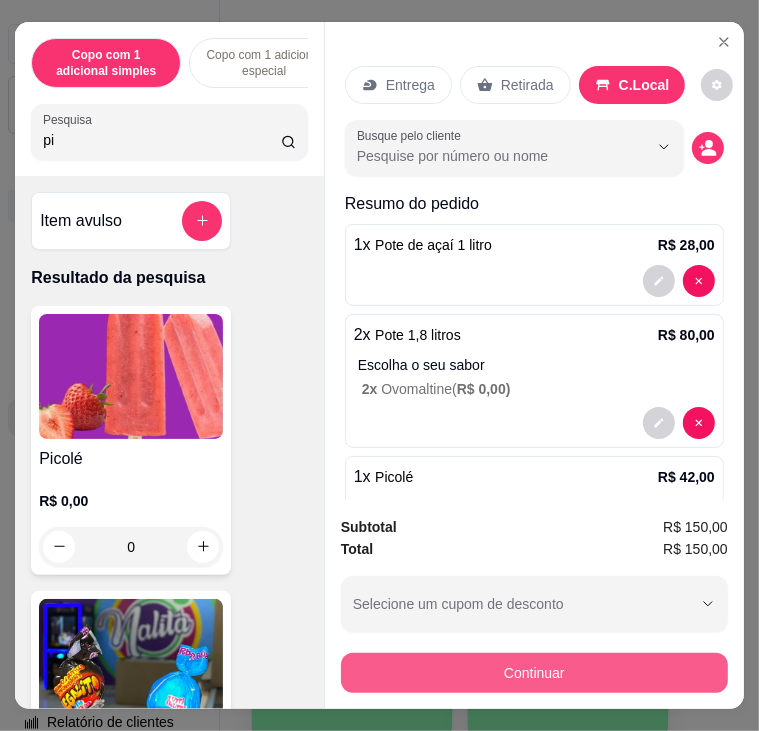 click on "Continuar" at bounding box center (534, 673) 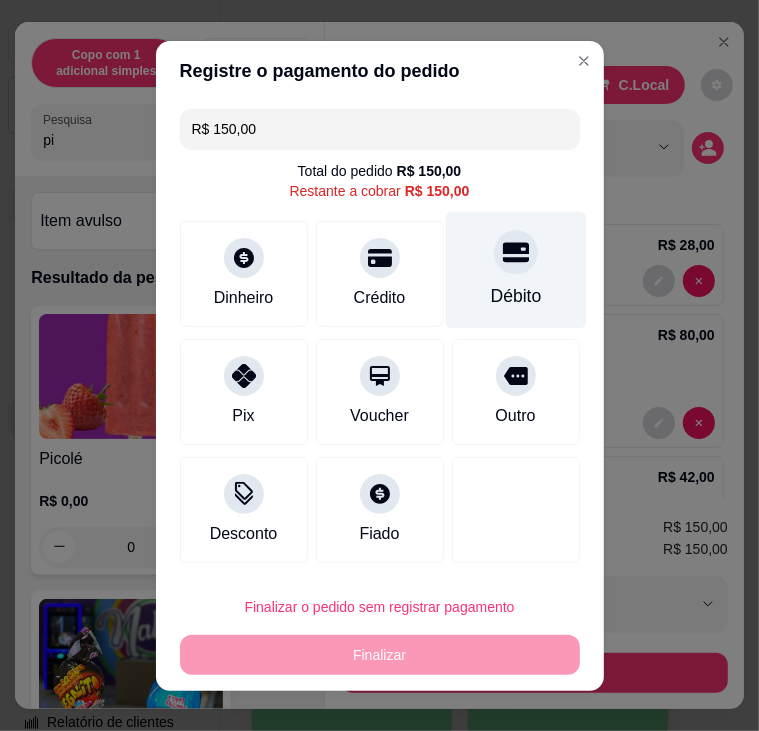 click on "Débito" at bounding box center (515, 269) 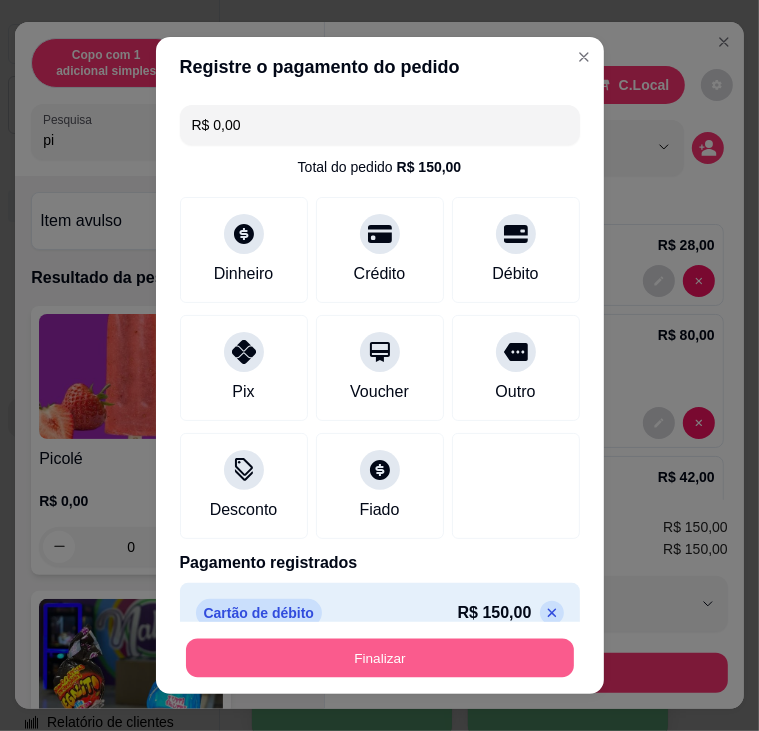 click on "Finalizar" at bounding box center [380, 658] 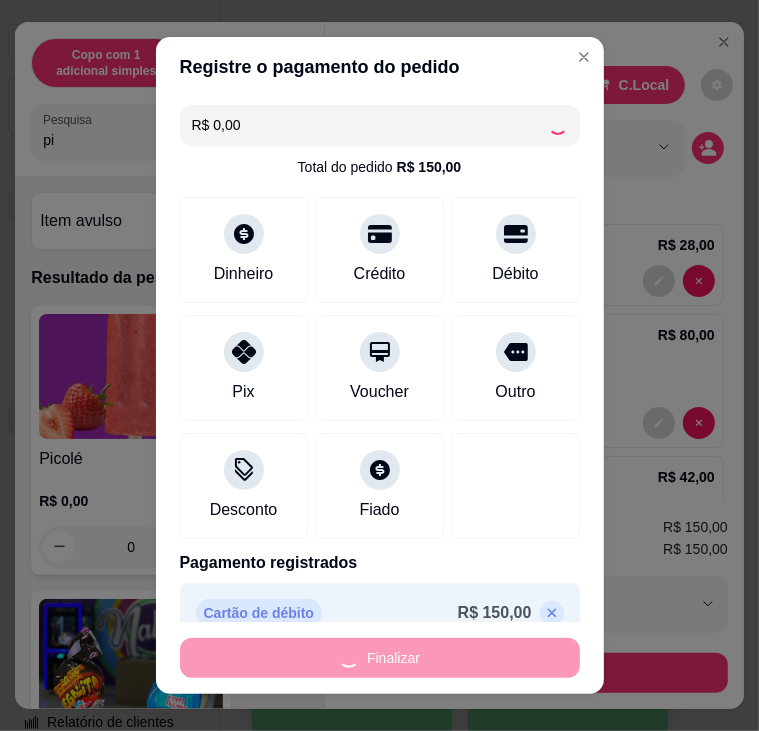 type on "0" 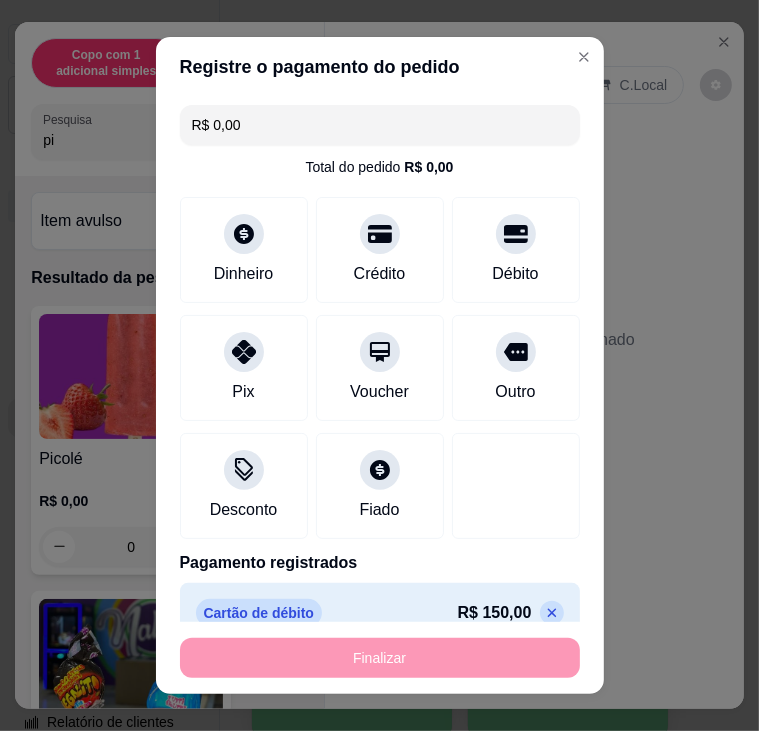 type on "-R$ 150,00" 